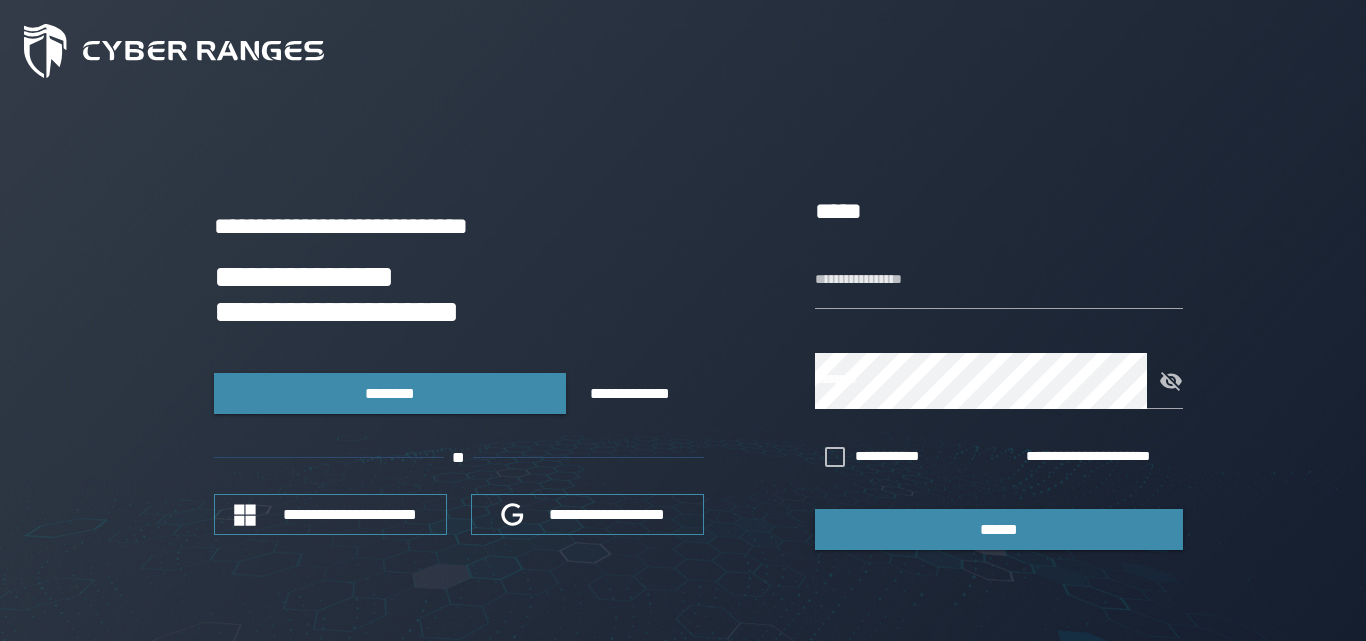 scroll, scrollTop: 0, scrollLeft: 0, axis: both 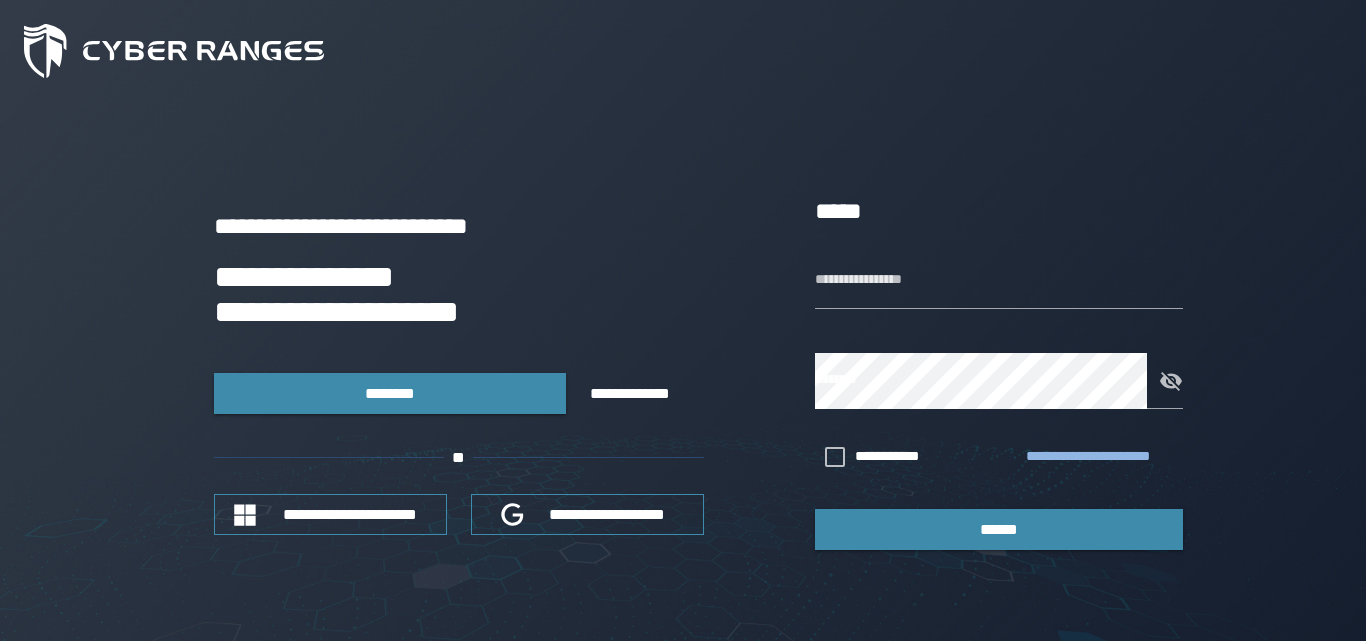 click on "**********" at bounding box center [1100, 457] 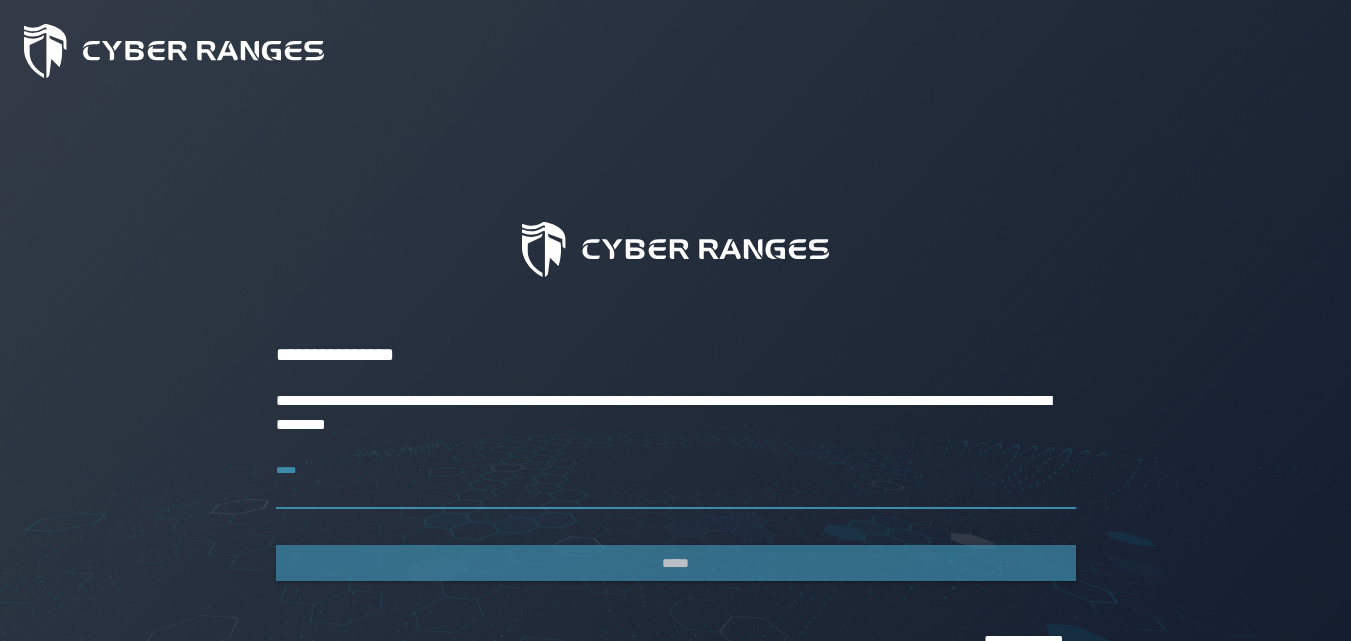 click on "*****" at bounding box center (676, 481) 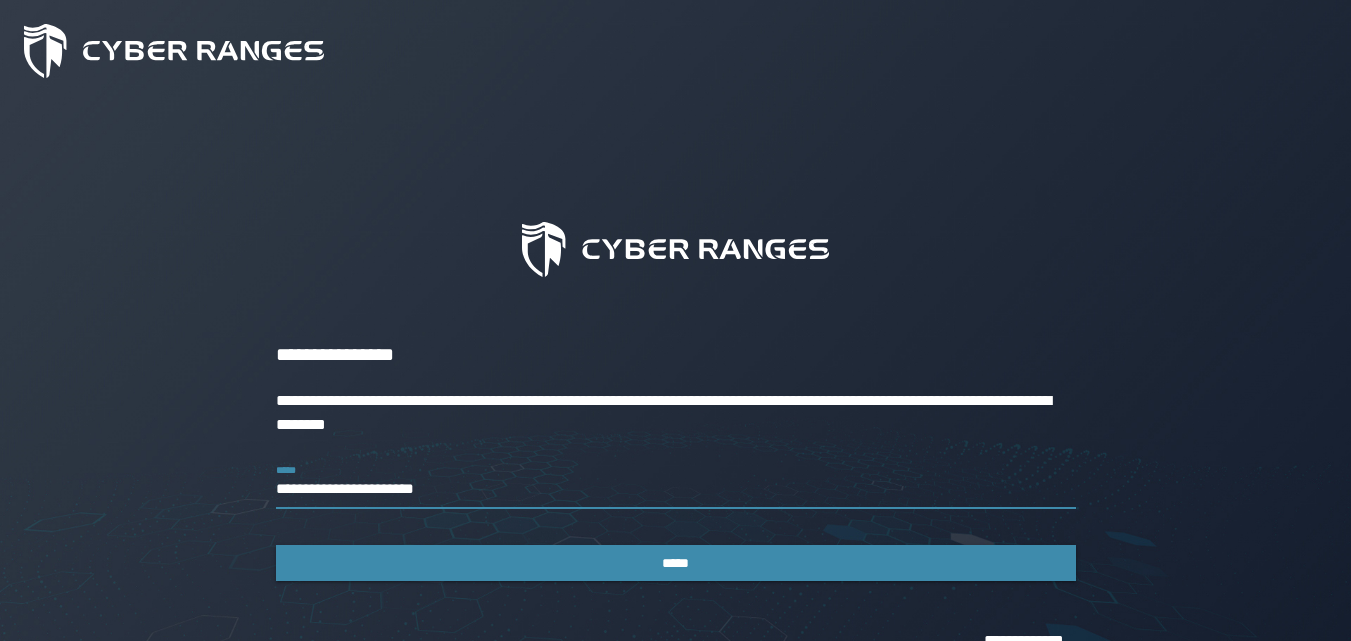 type on "**********" 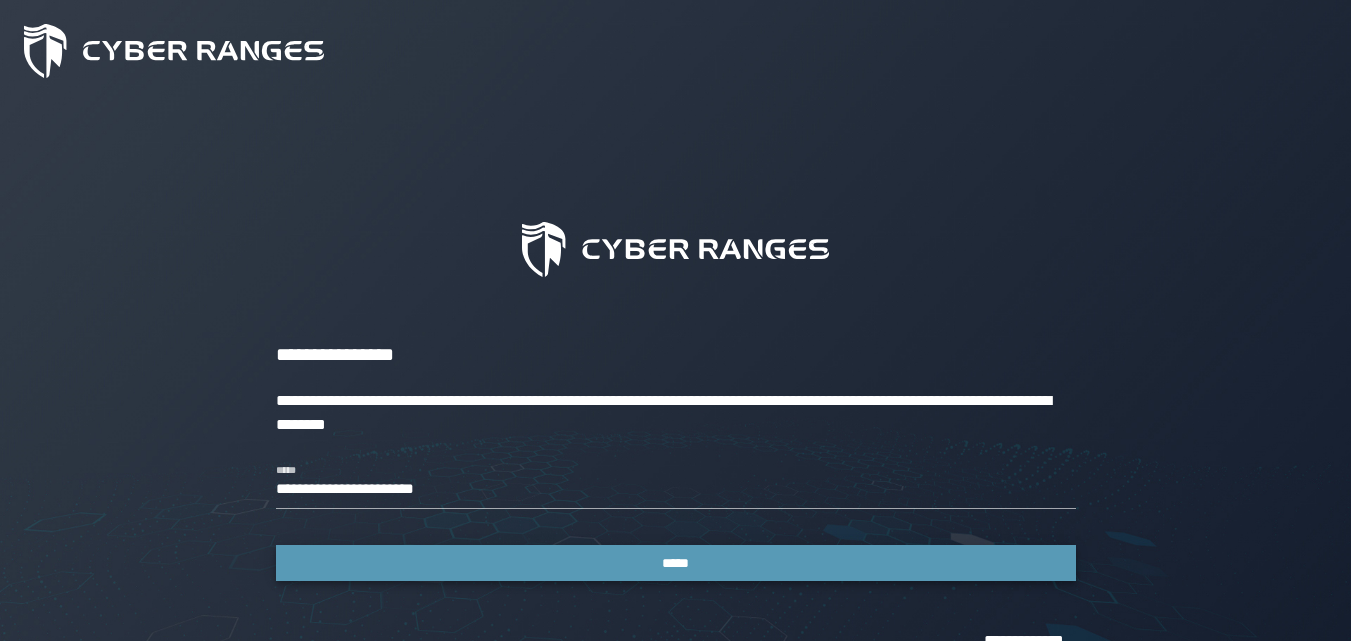 click on "*****" at bounding box center [676, 563] 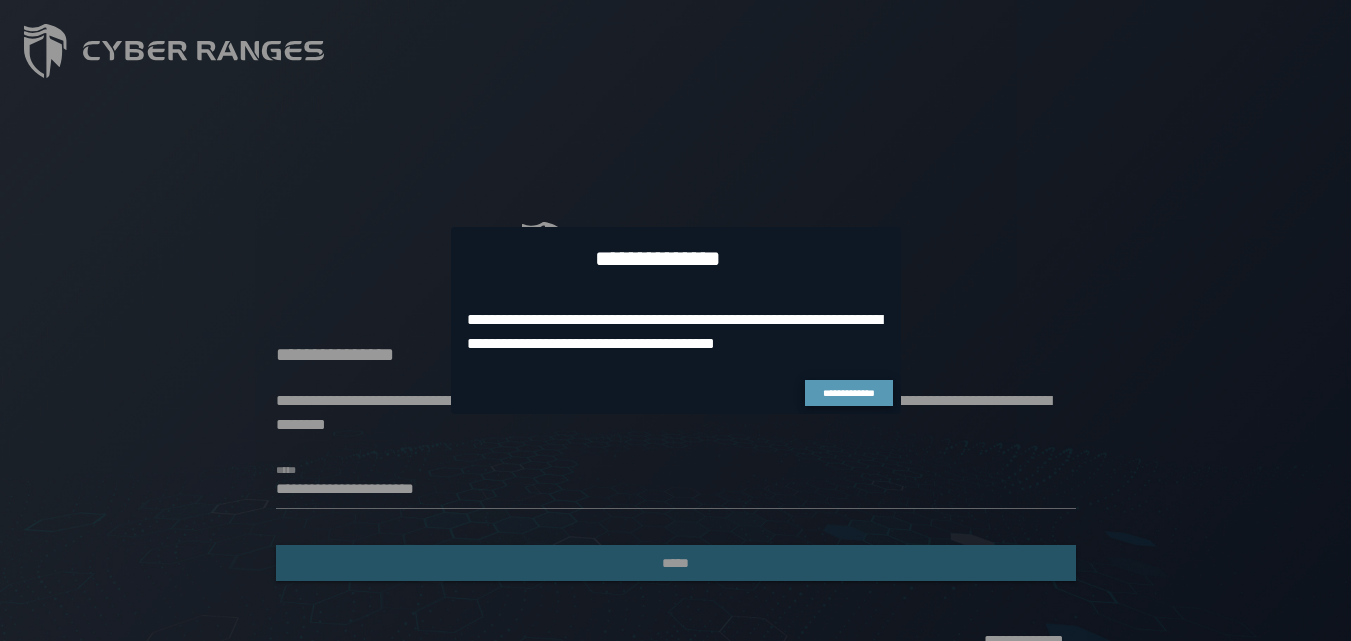 click on "**********" at bounding box center (849, 393) 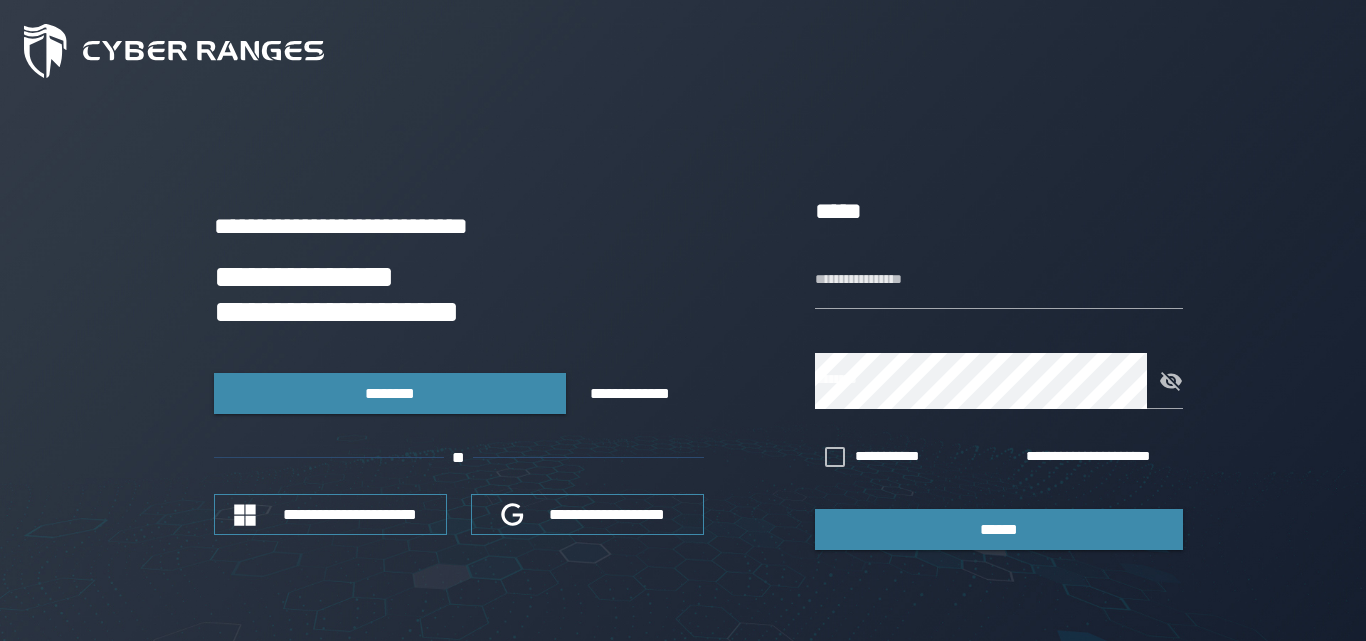 click on "**********" at bounding box center [459, 394] 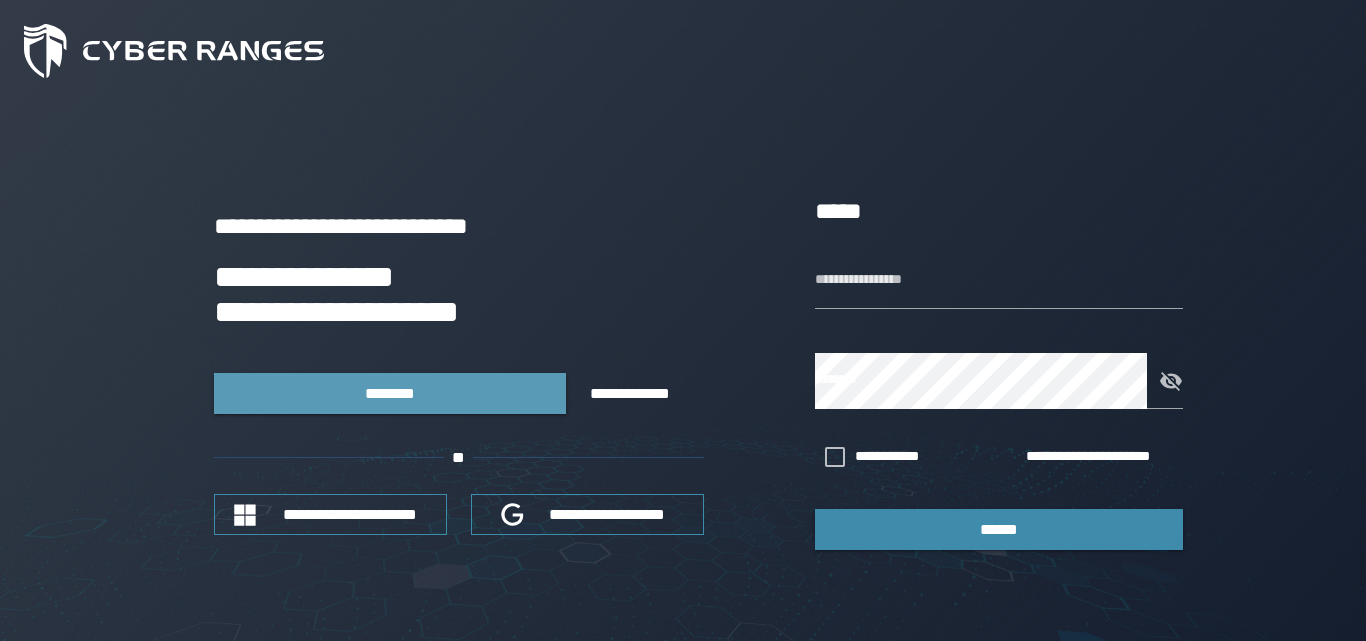 click on "********" at bounding box center (389, 393) 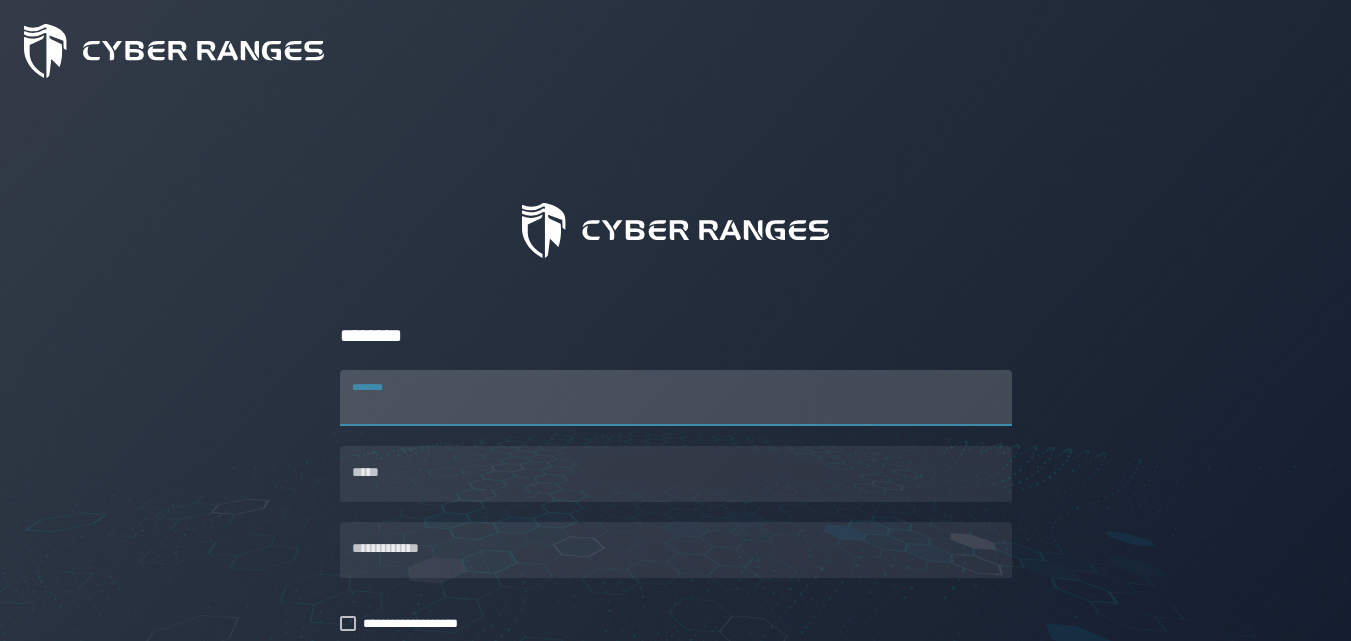 click on "********" at bounding box center (676, 398) 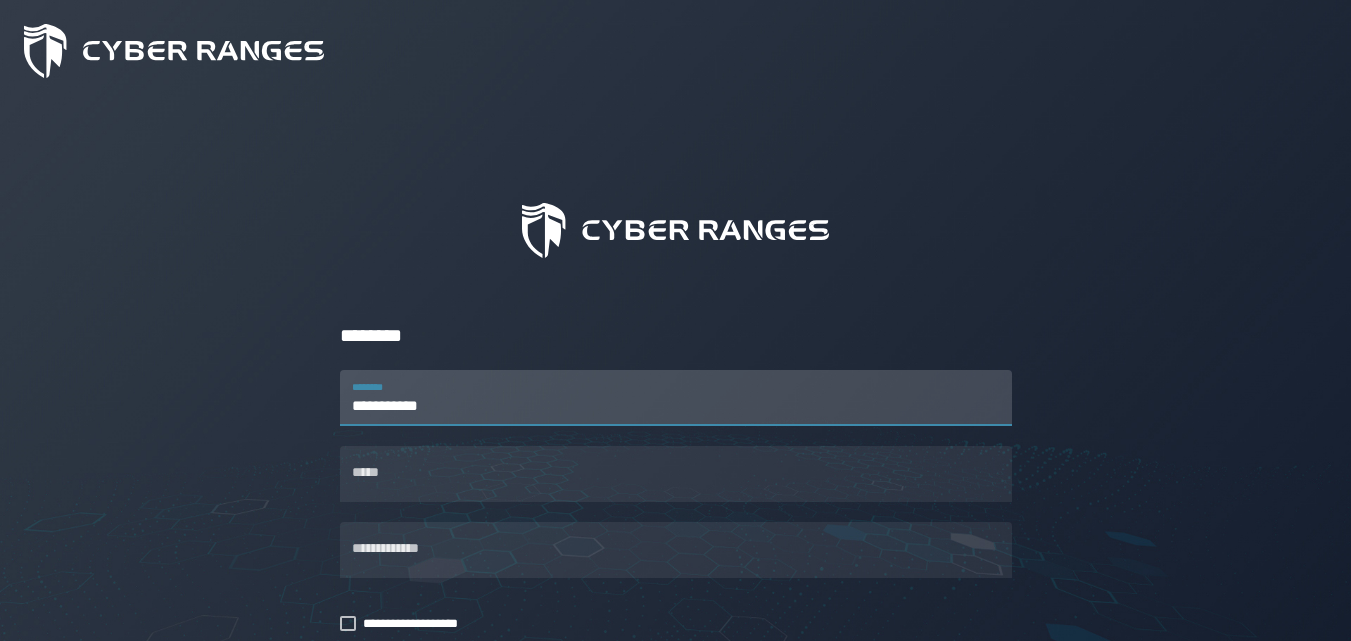 type on "**********" 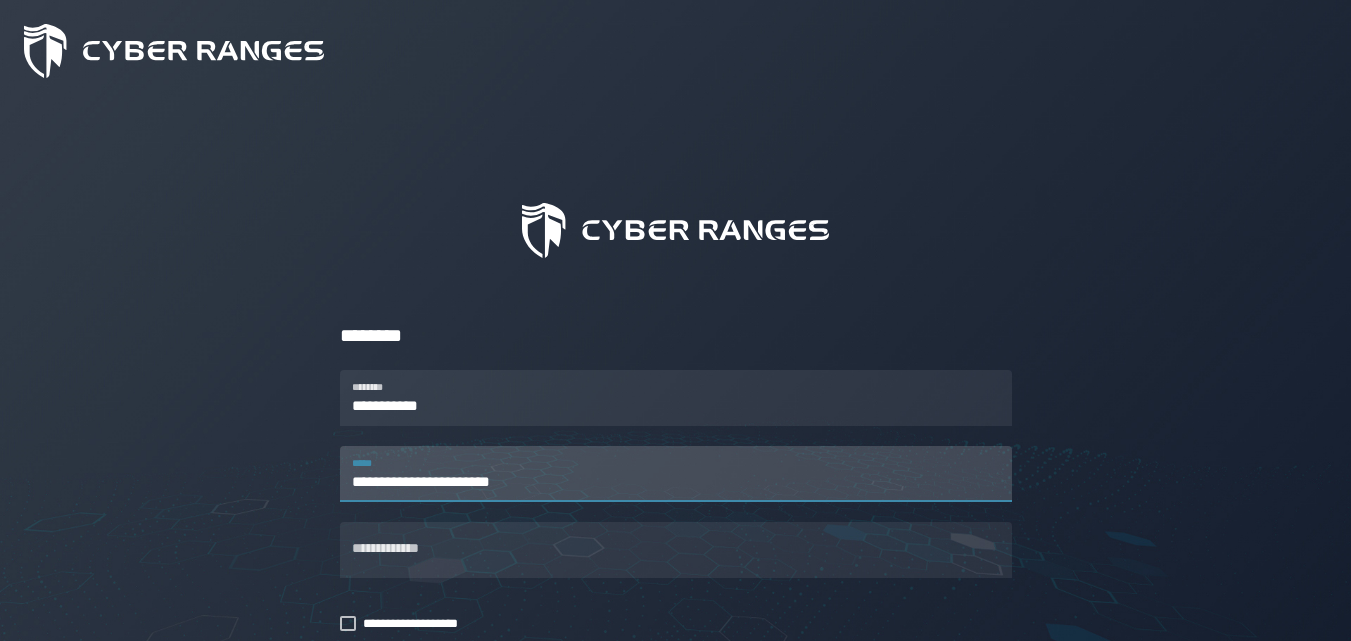 type on "**********" 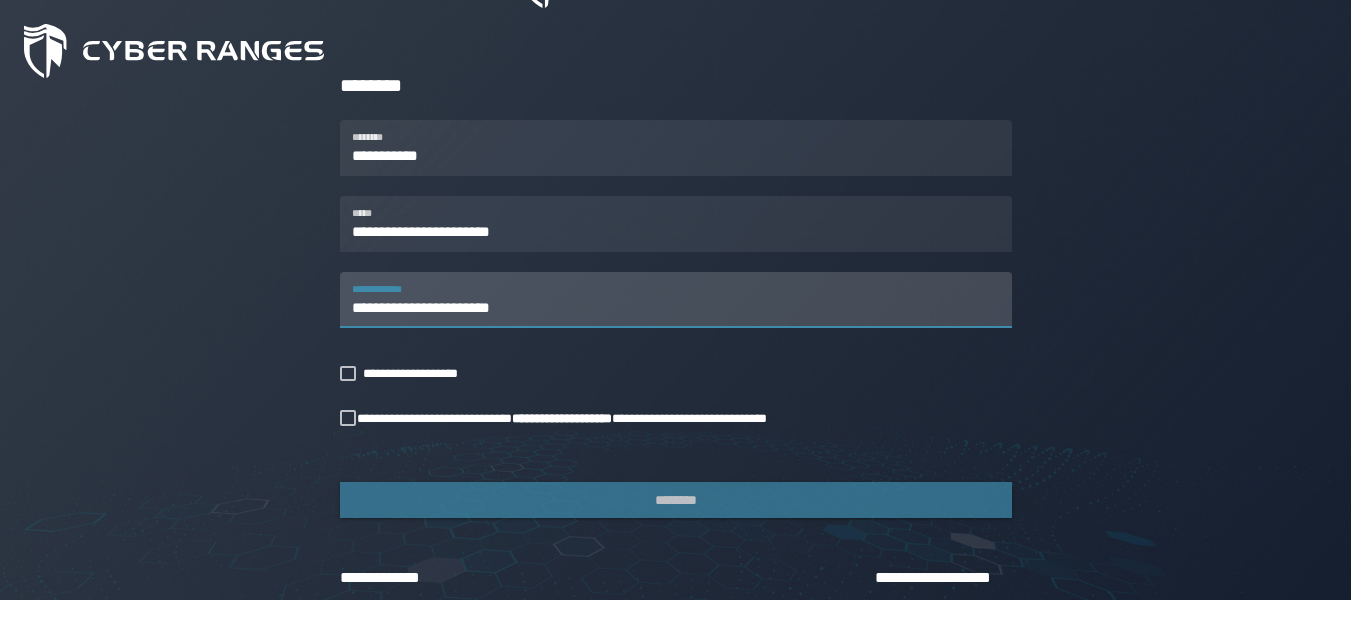 scroll, scrollTop: 263, scrollLeft: 0, axis: vertical 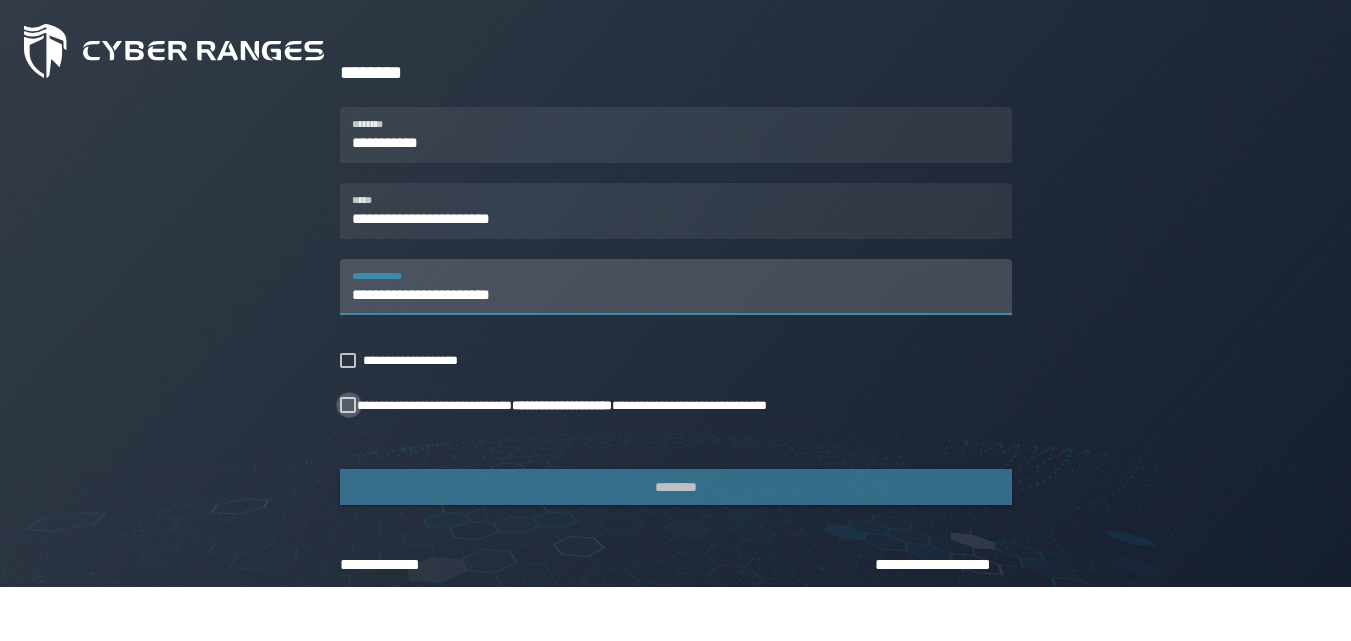 type on "**********" 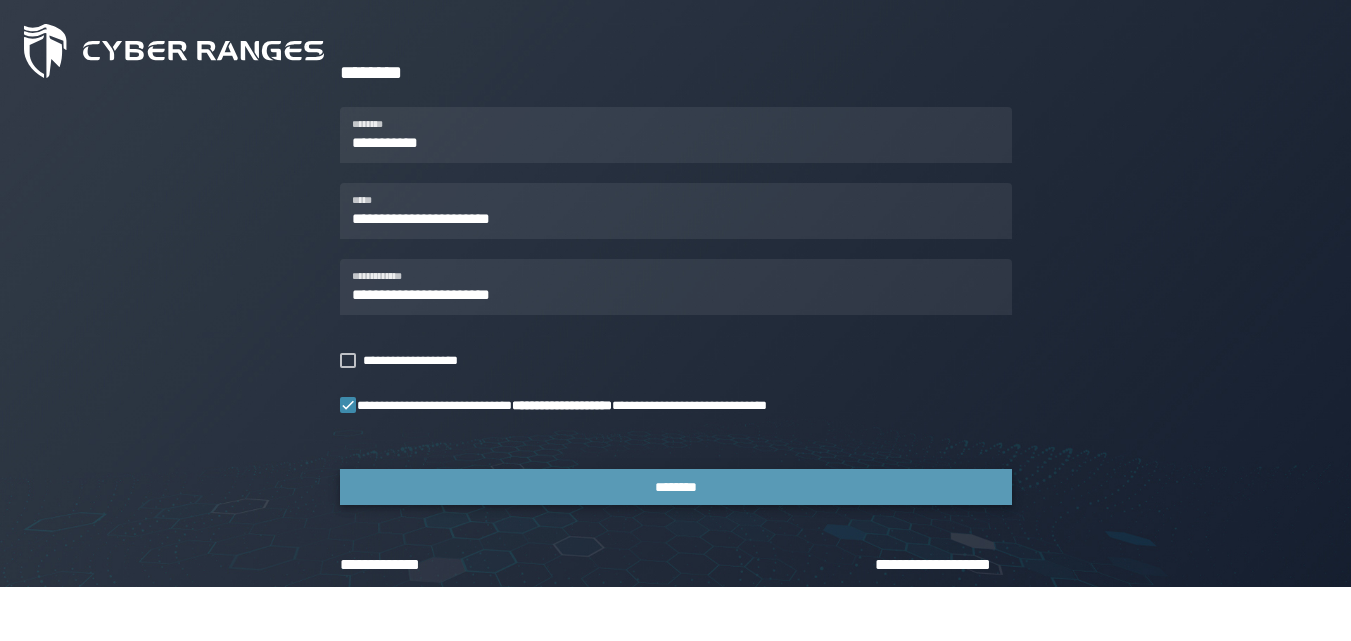 click on "********" at bounding box center [676, 487] 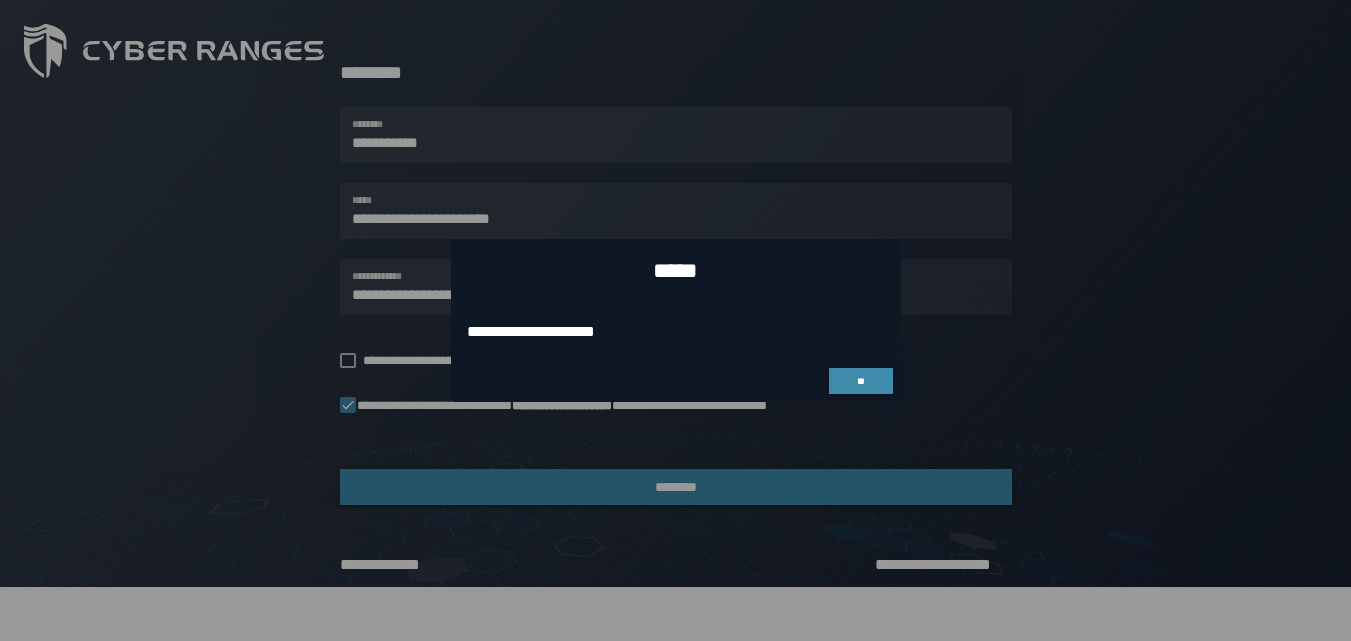 scroll, scrollTop: 0, scrollLeft: 0, axis: both 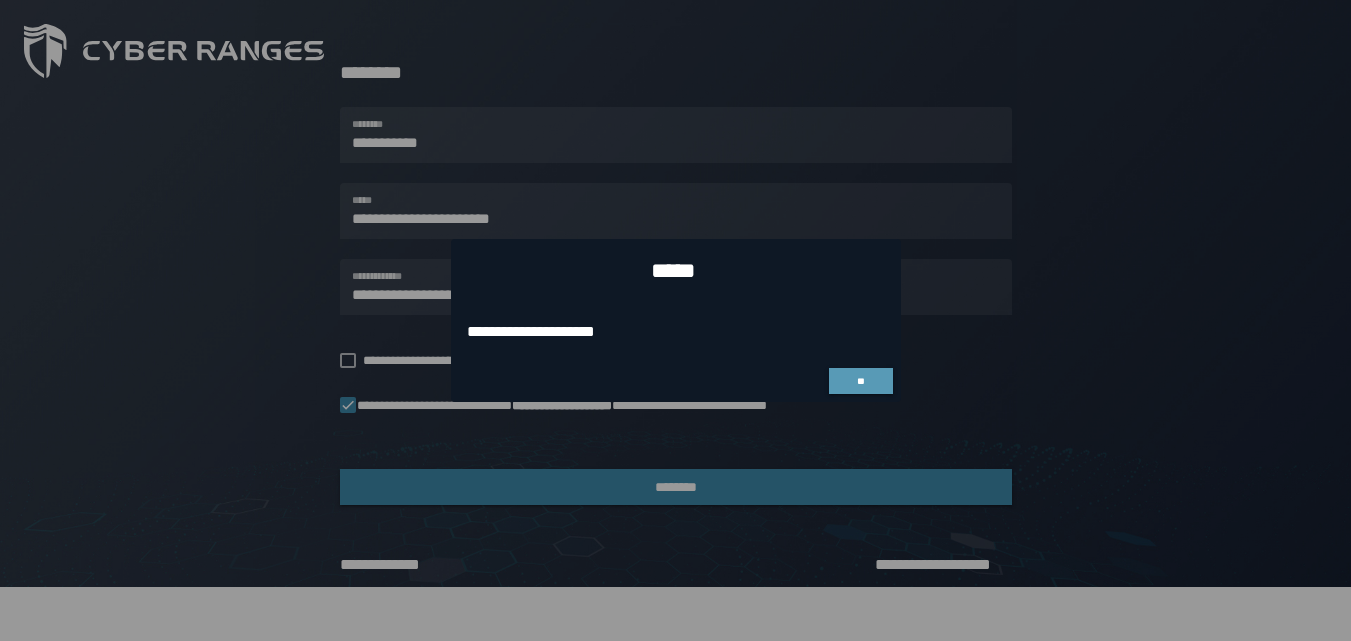 click on "**" at bounding box center [861, 381] 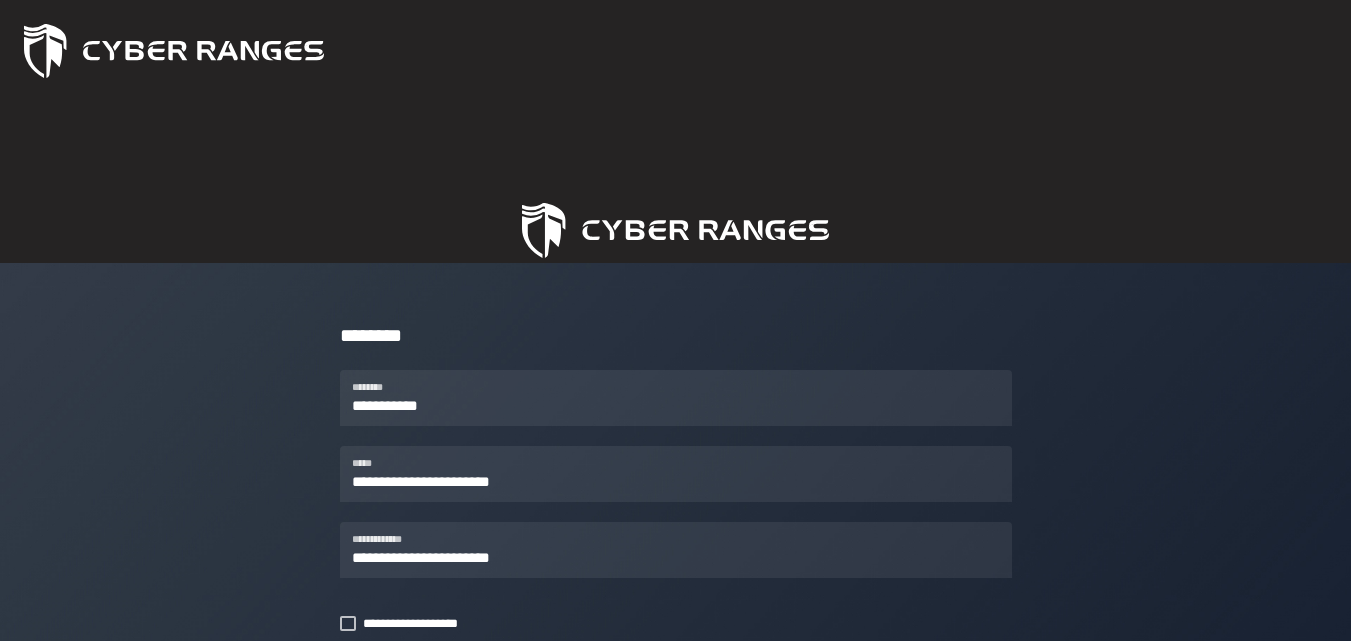 scroll, scrollTop: 263, scrollLeft: 0, axis: vertical 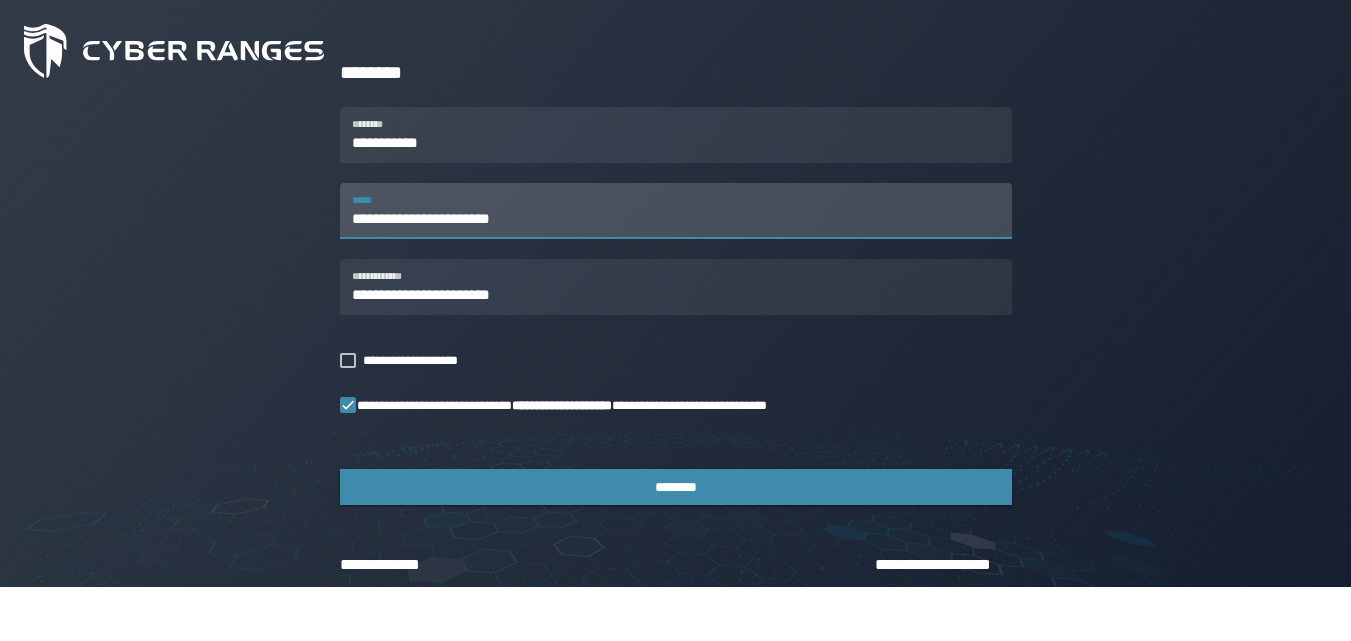 drag, startPoint x: 536, startPoint y: 220, endPoint x: 170, endPoint y: 220, distance: 366 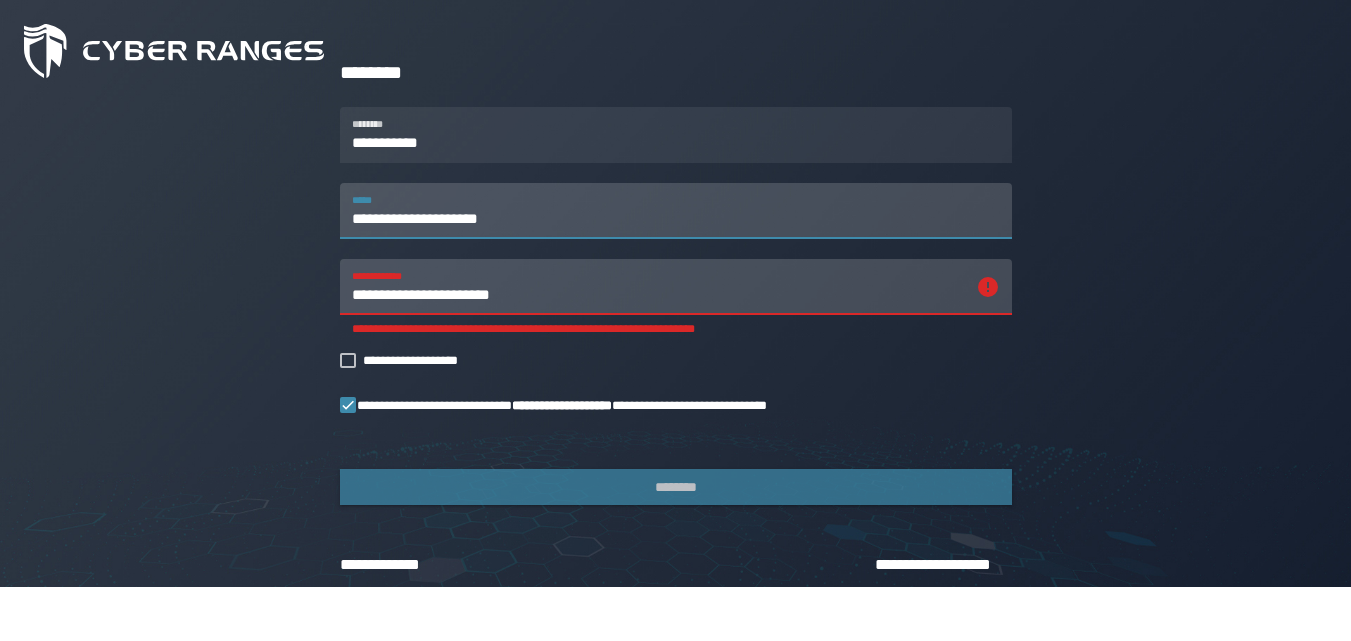 type on "**********" 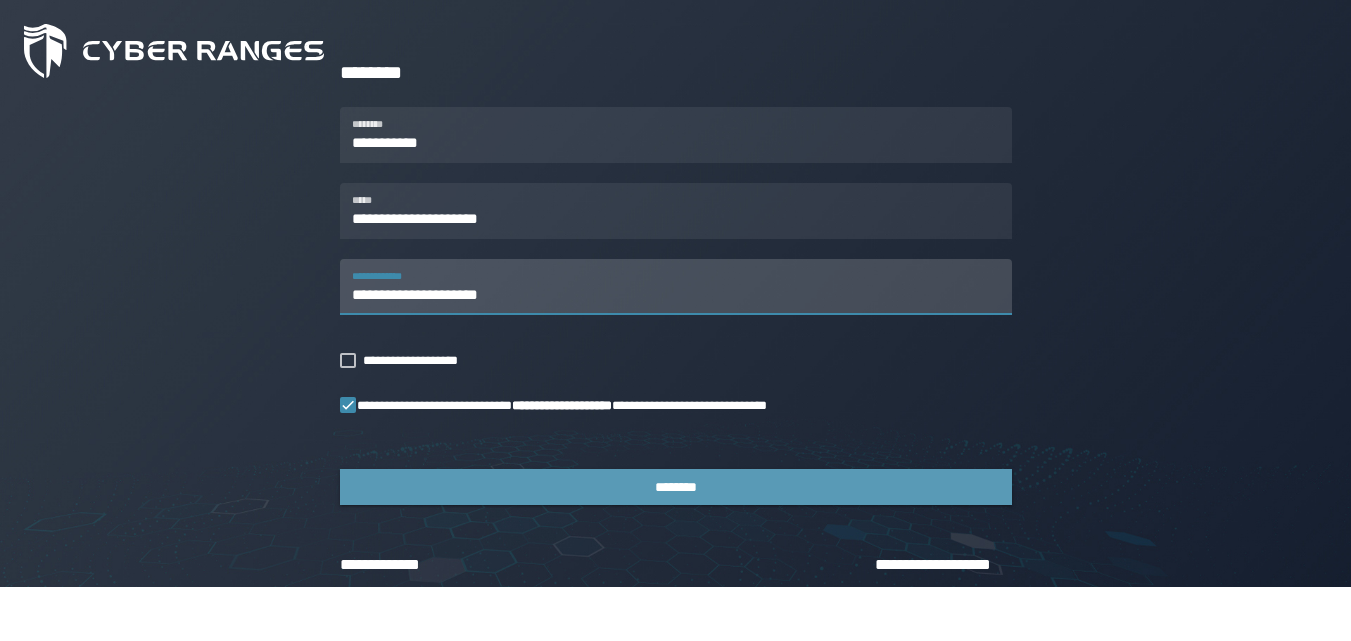 type on "**********" 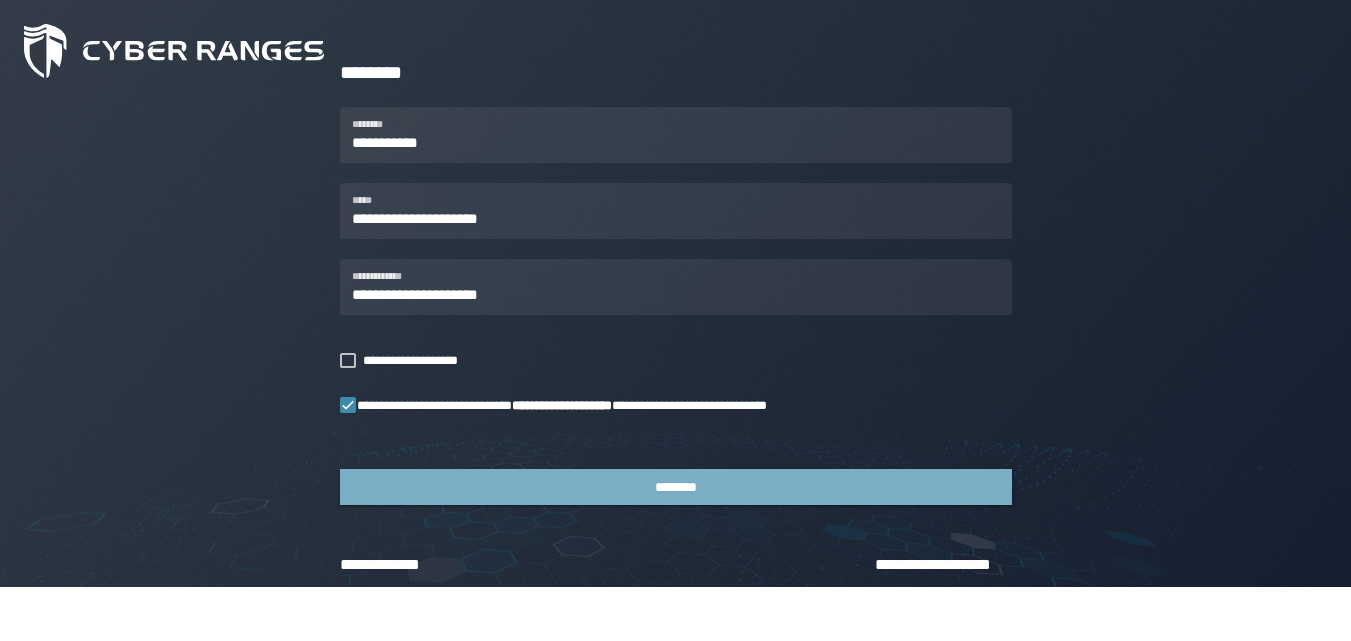 scroll, scrollTop: 0, scrollLeft: 0, axis: both 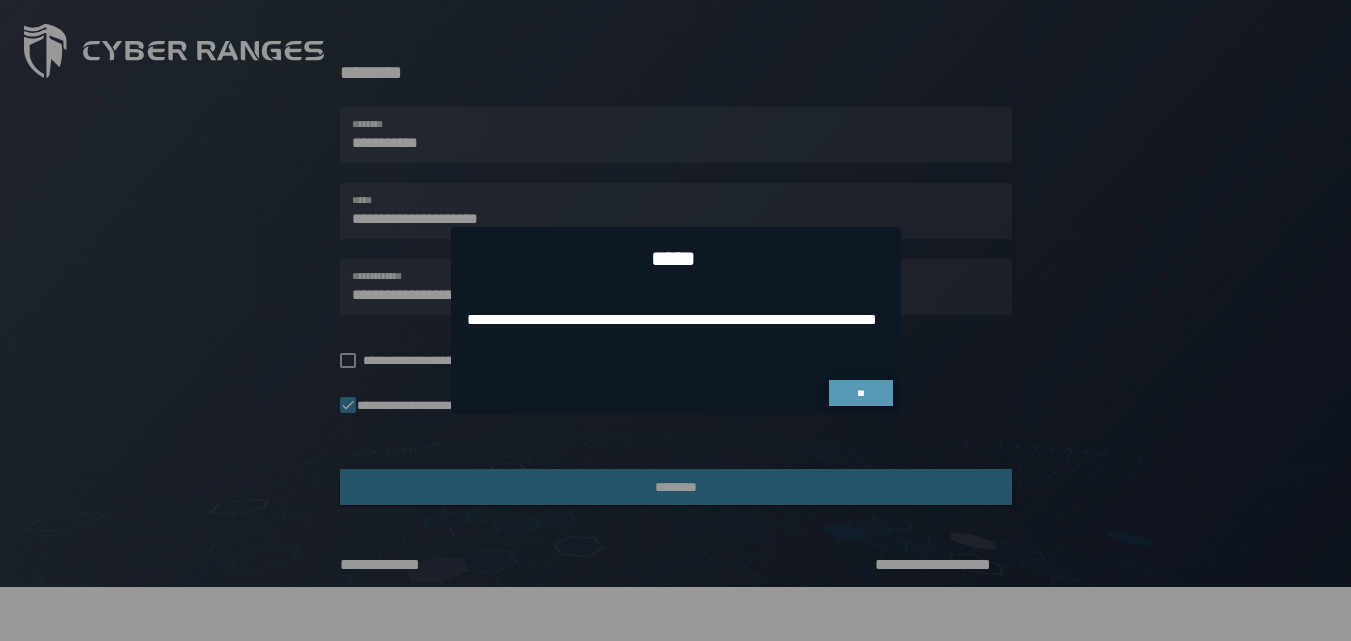 click on "**" at bounding box center (860, 393) 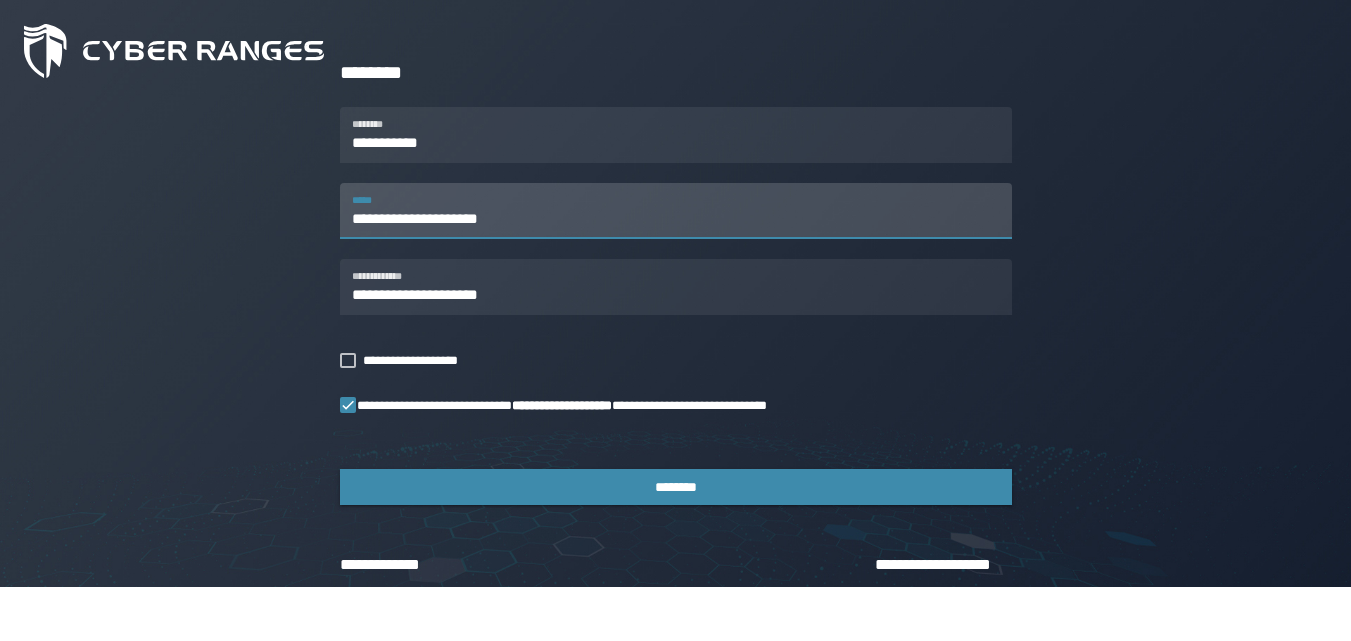 click on "**********" at bounding box center (676, 211) 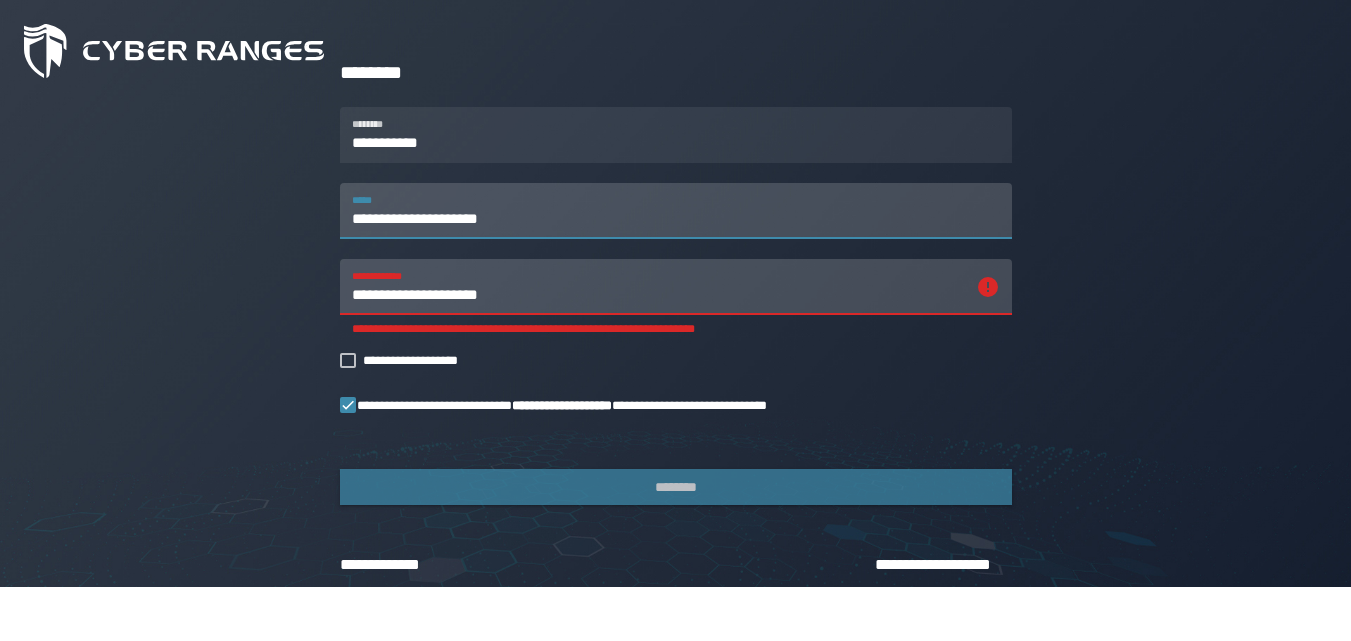 type on "**********" 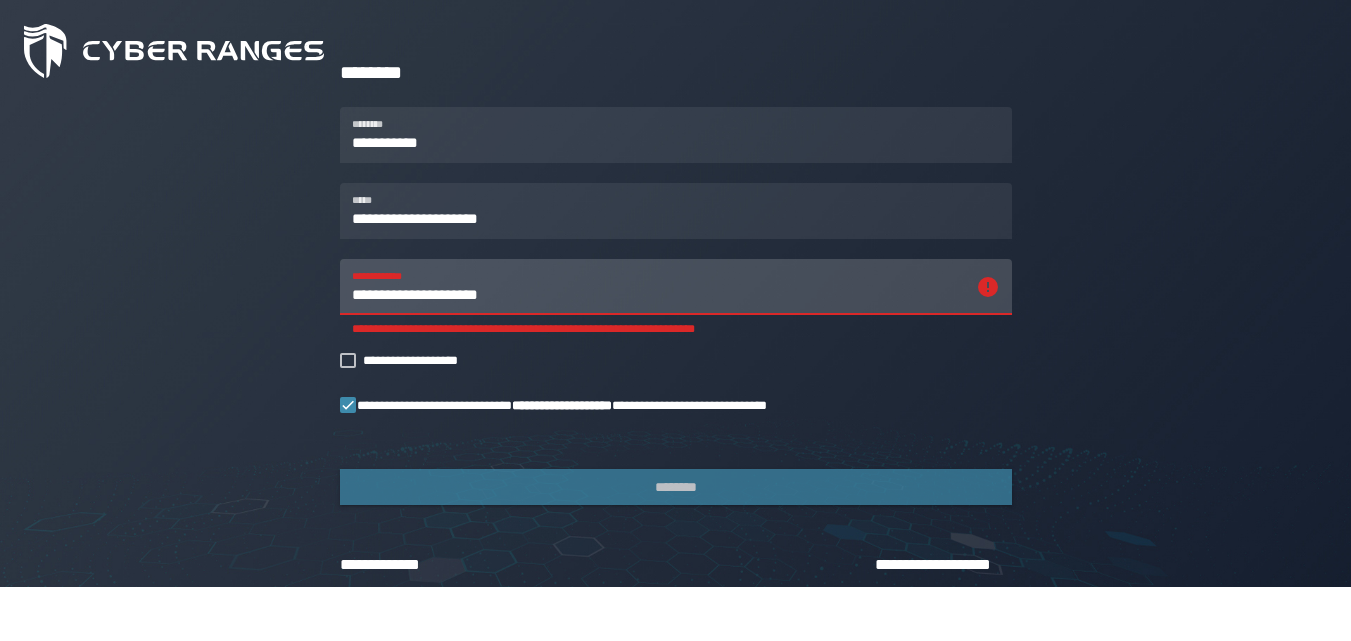 drag, startPoint x: 559, startPoint y: 290, endPoint x: 267, endPoint y: 292, distance: 292.00684 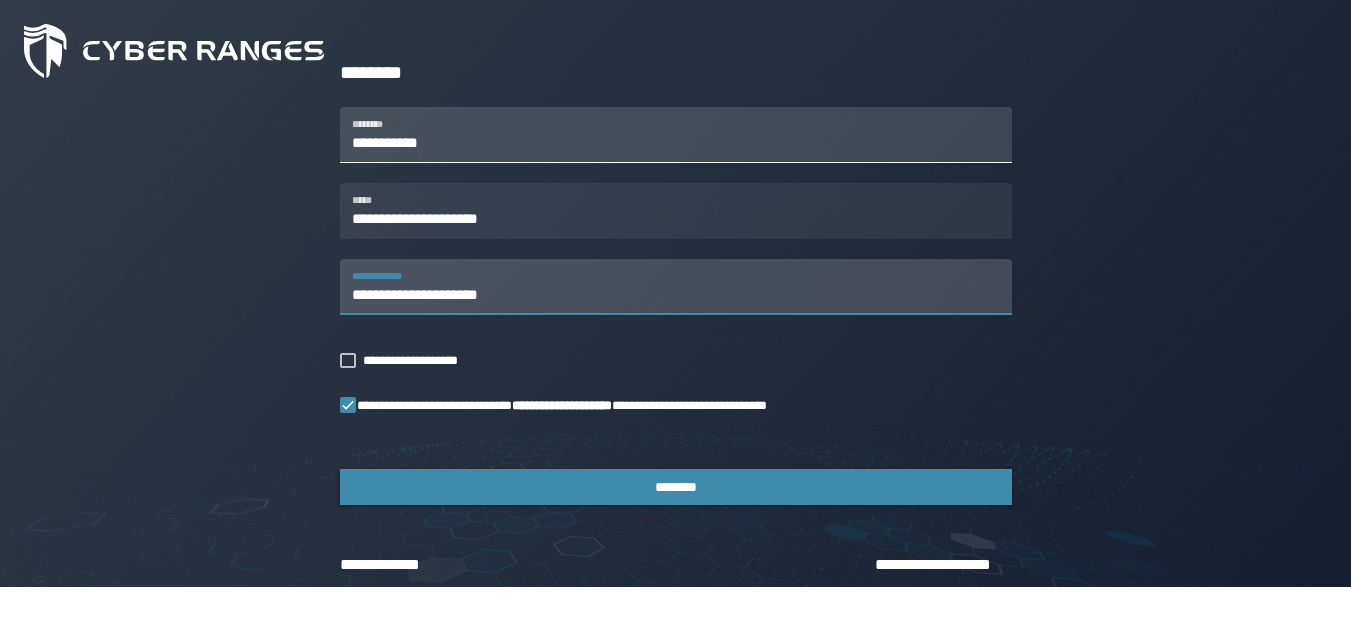 type on "**********" 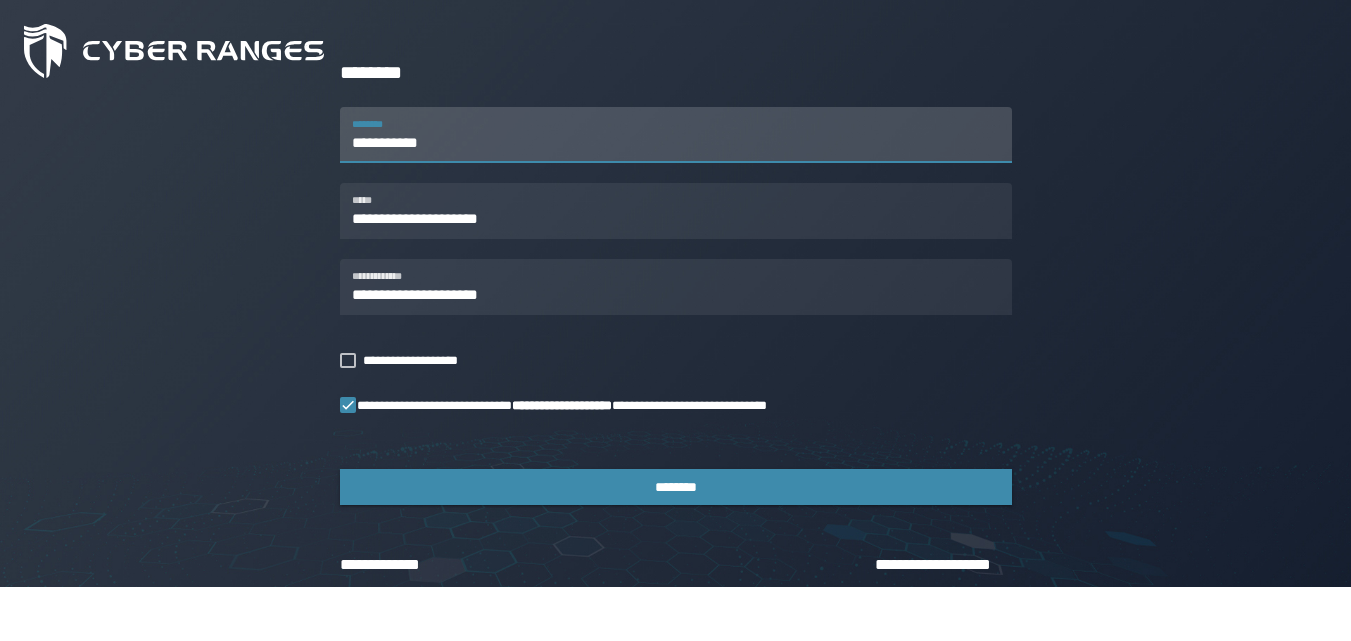 drag, startPoint x: 485, startPoint y: 144, endPoint x: 239, endPoint y: 141, distance: 246.0183 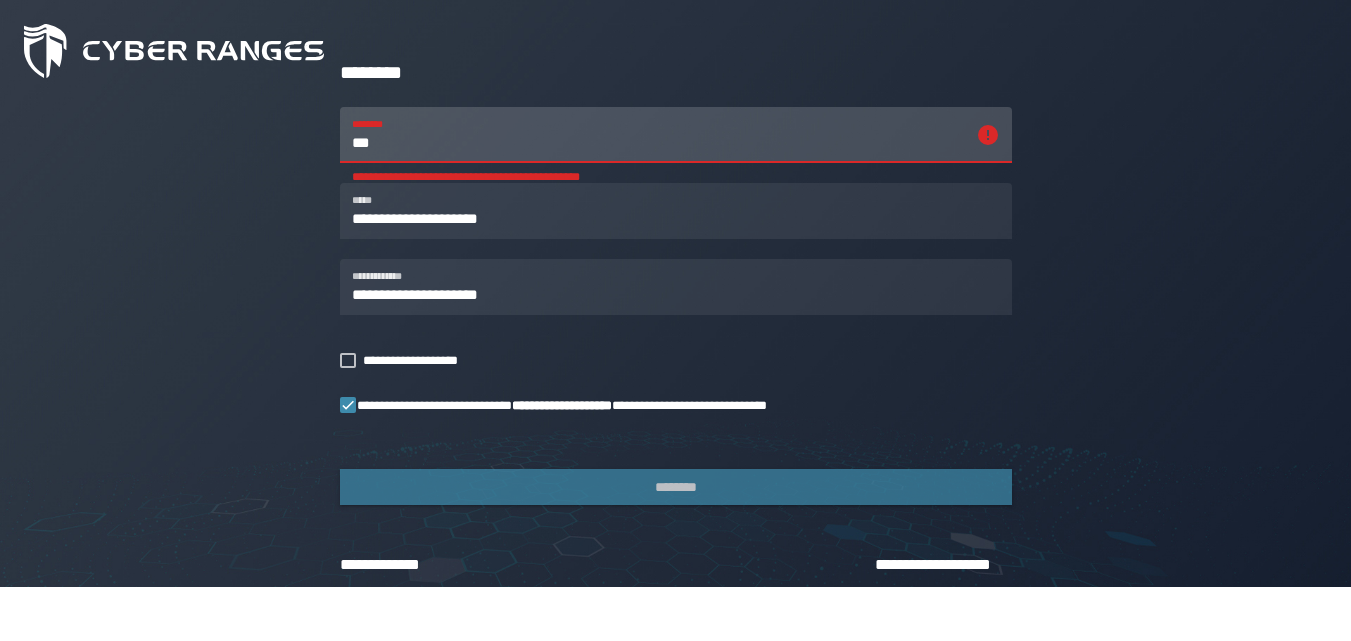 type on "***" 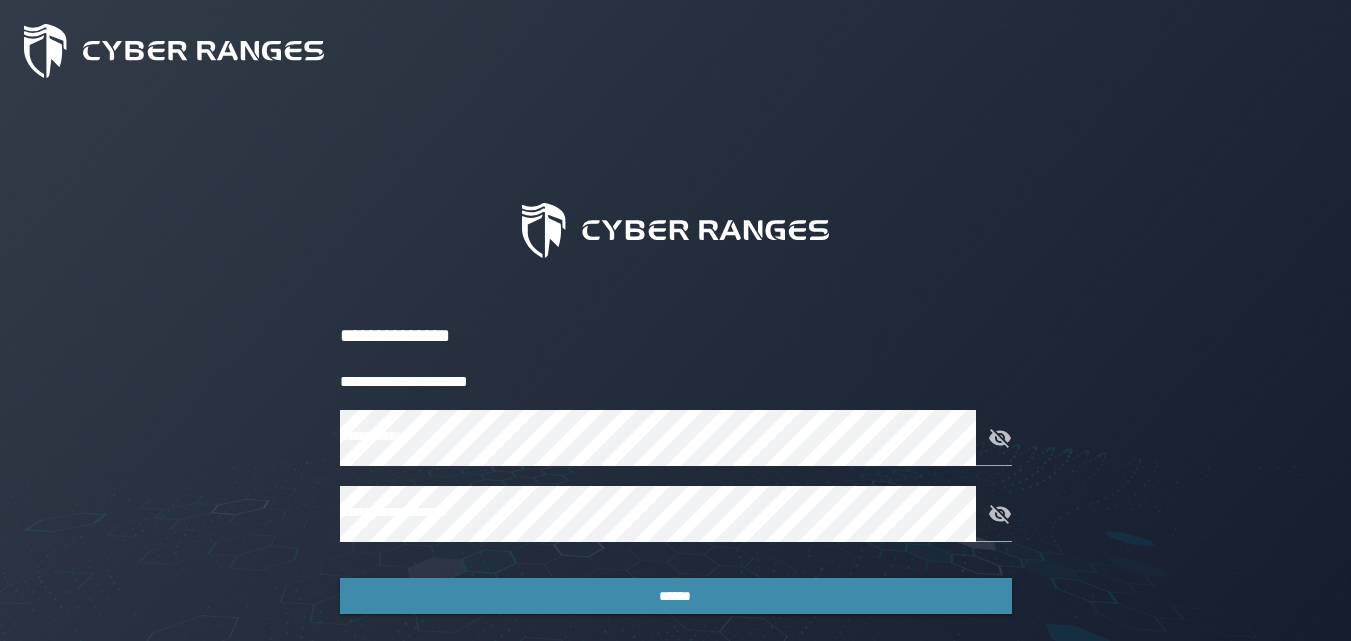 scroll, scrollTop: 0, scrollLeft: 0, axis: both 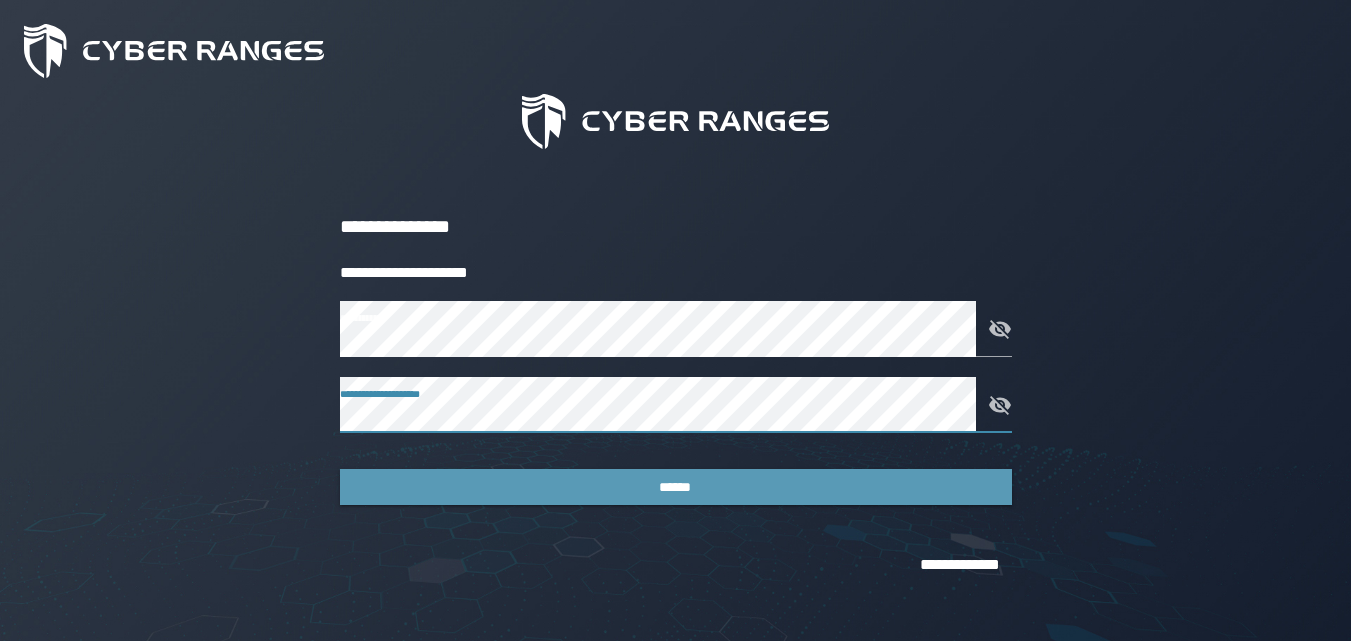 click on "******" 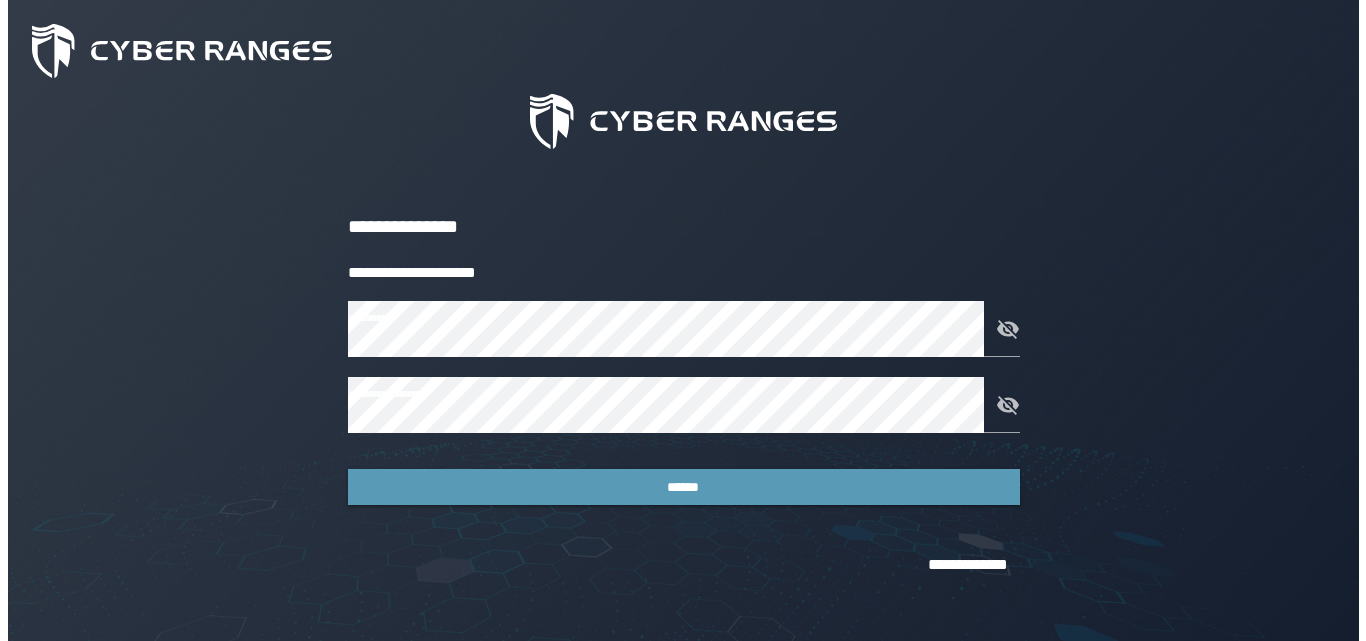 scroll, scrollTop: 0, scrollLeft: 0, axis: both 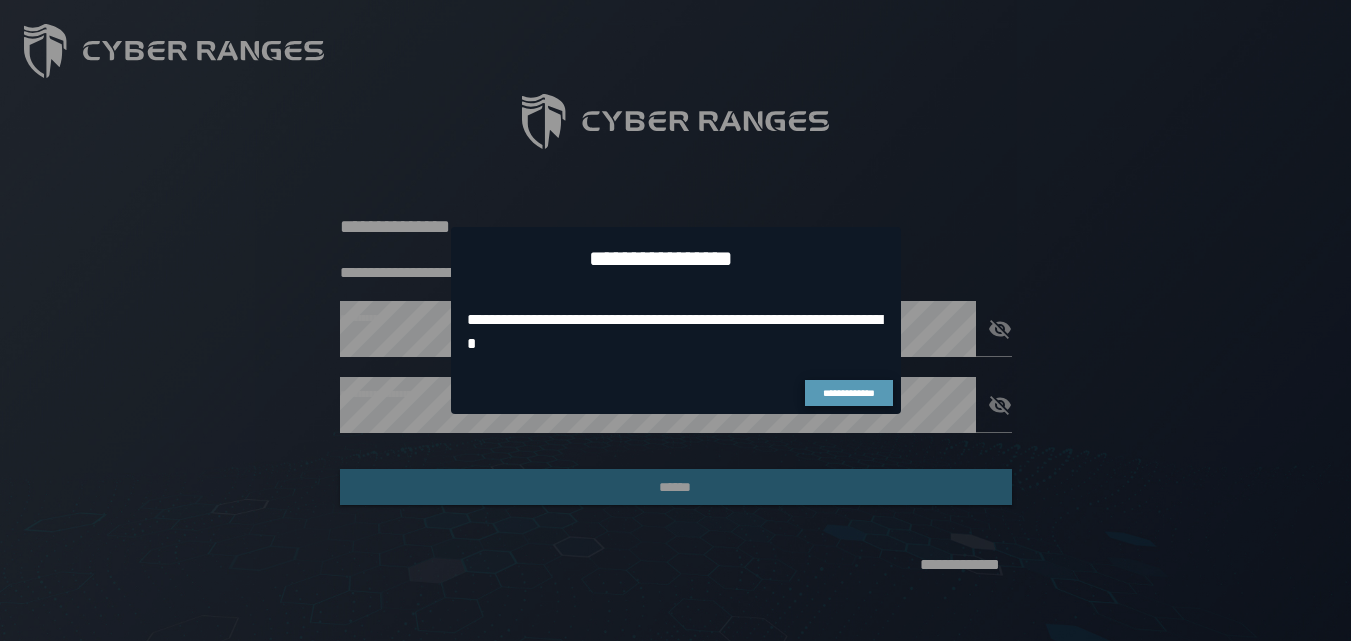 click on "**********" at bounding box center (849, 393) 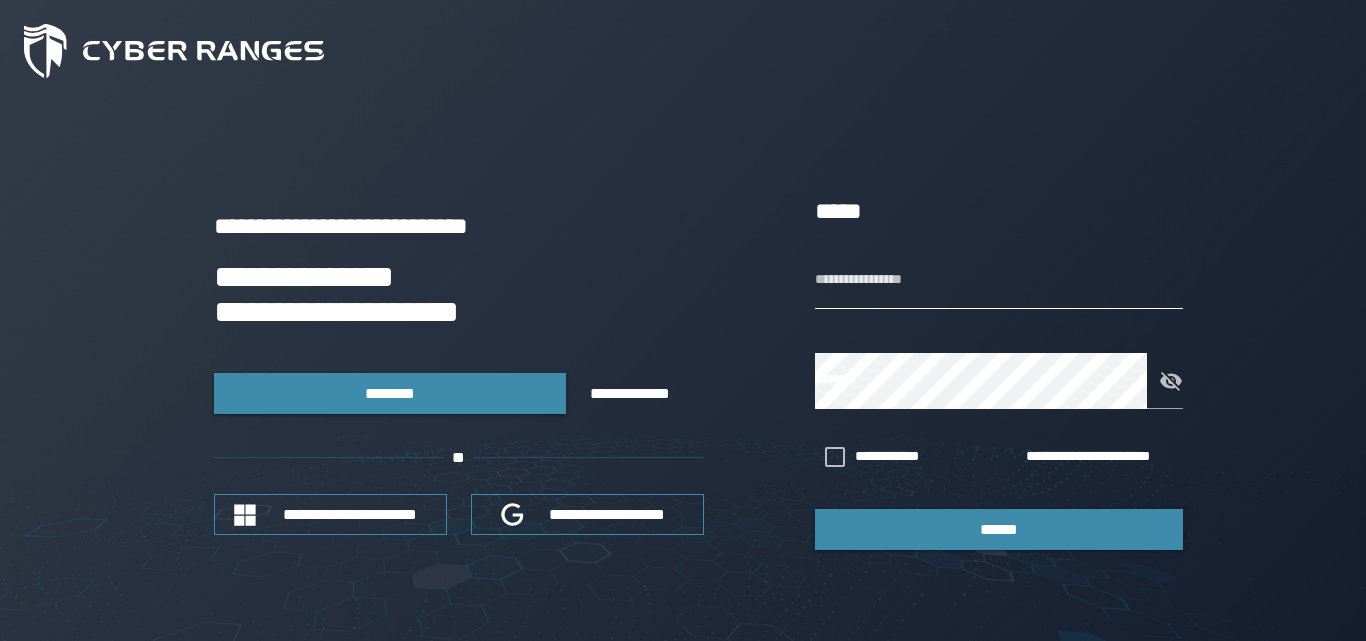 click on "**********" at bounding box center [999, 281] 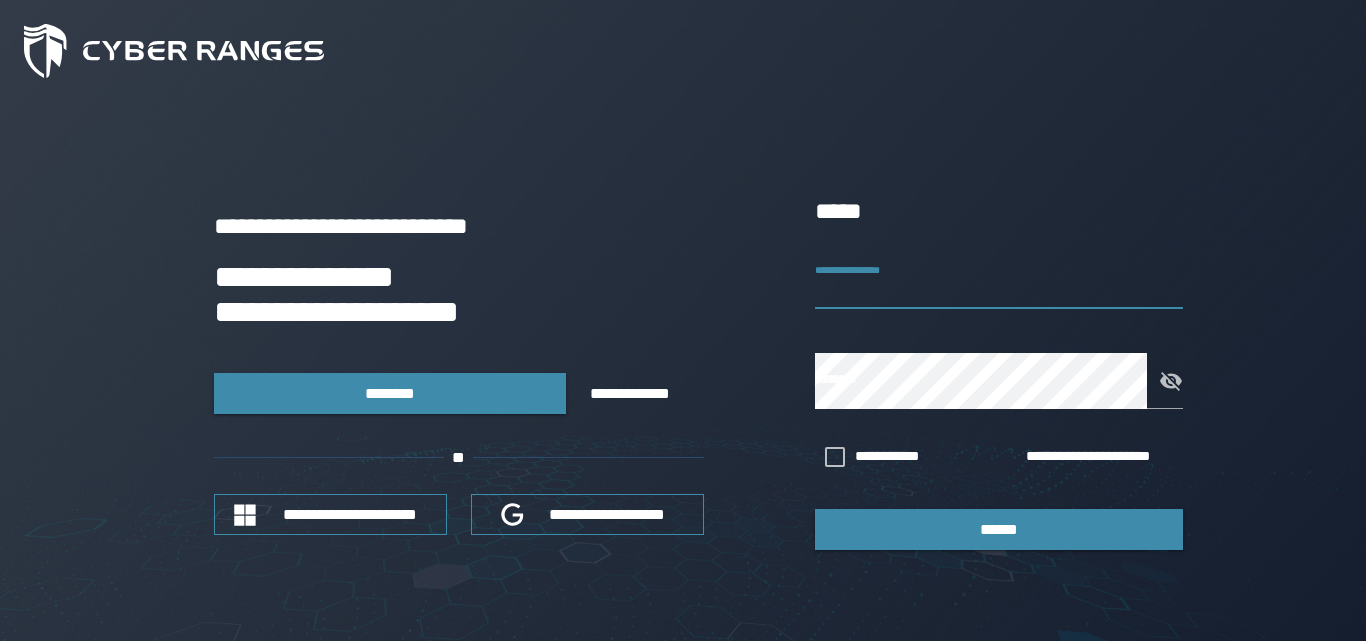 click on "**********" at bounding box center [683, 371] 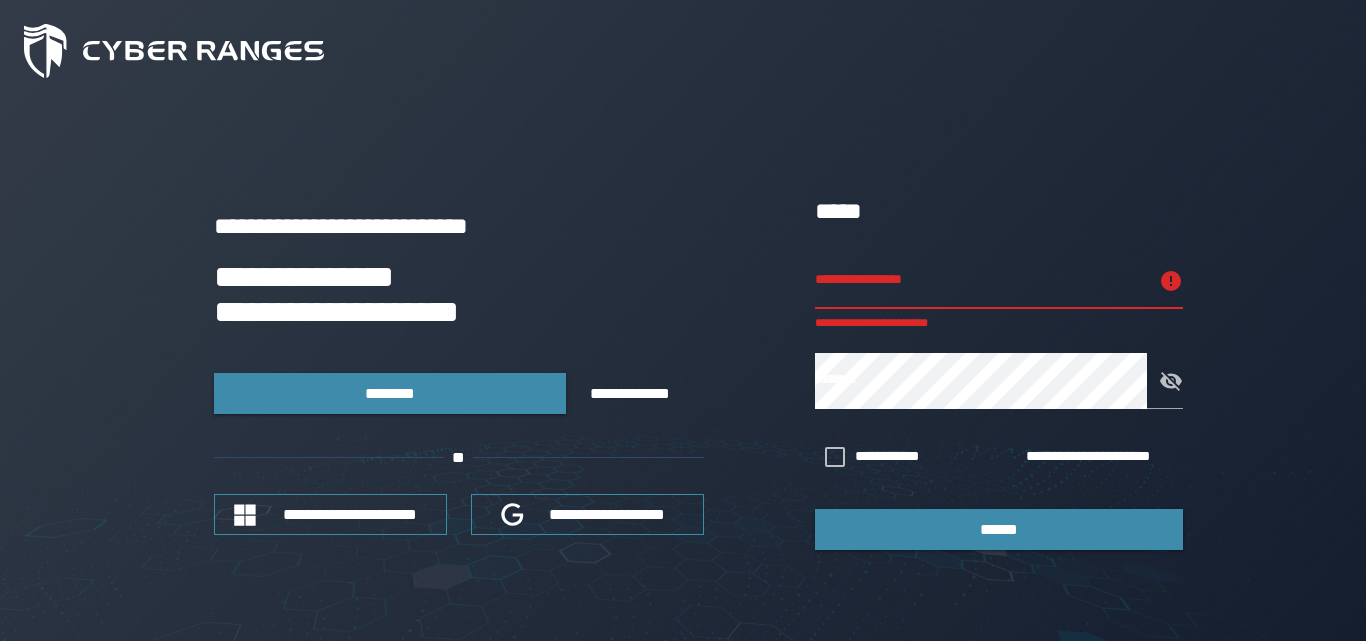 click on "**********" at bounding box center [981, 281] 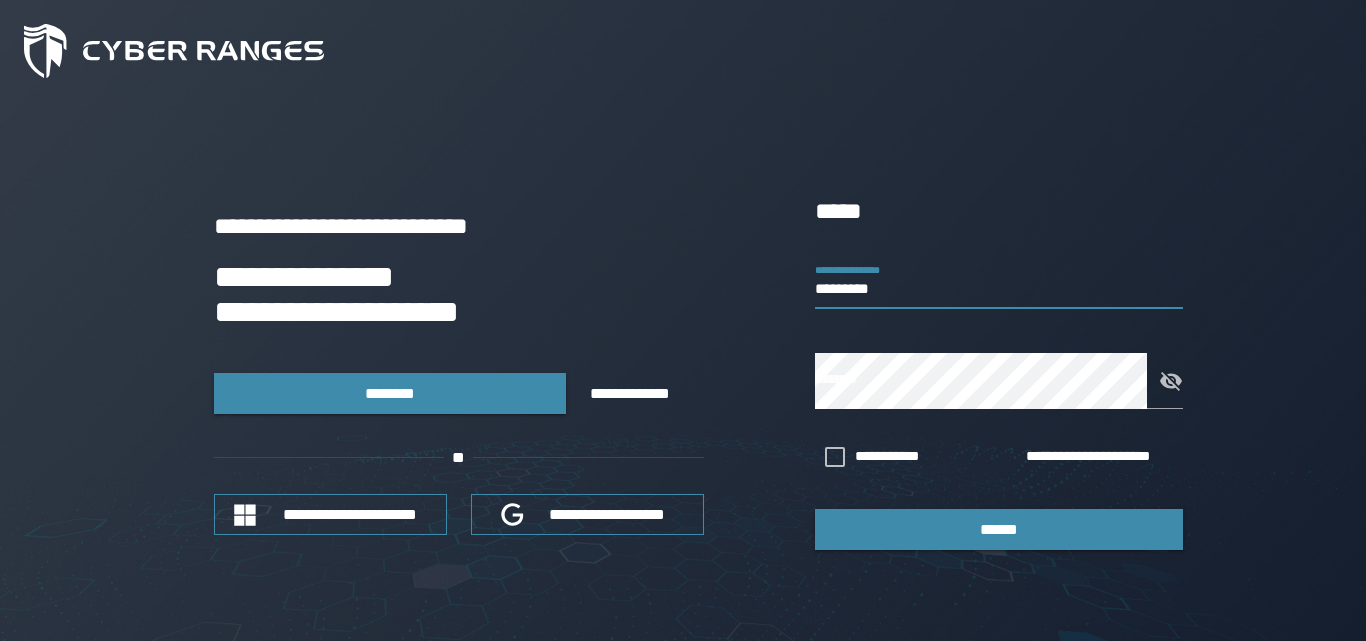 type on "*********" 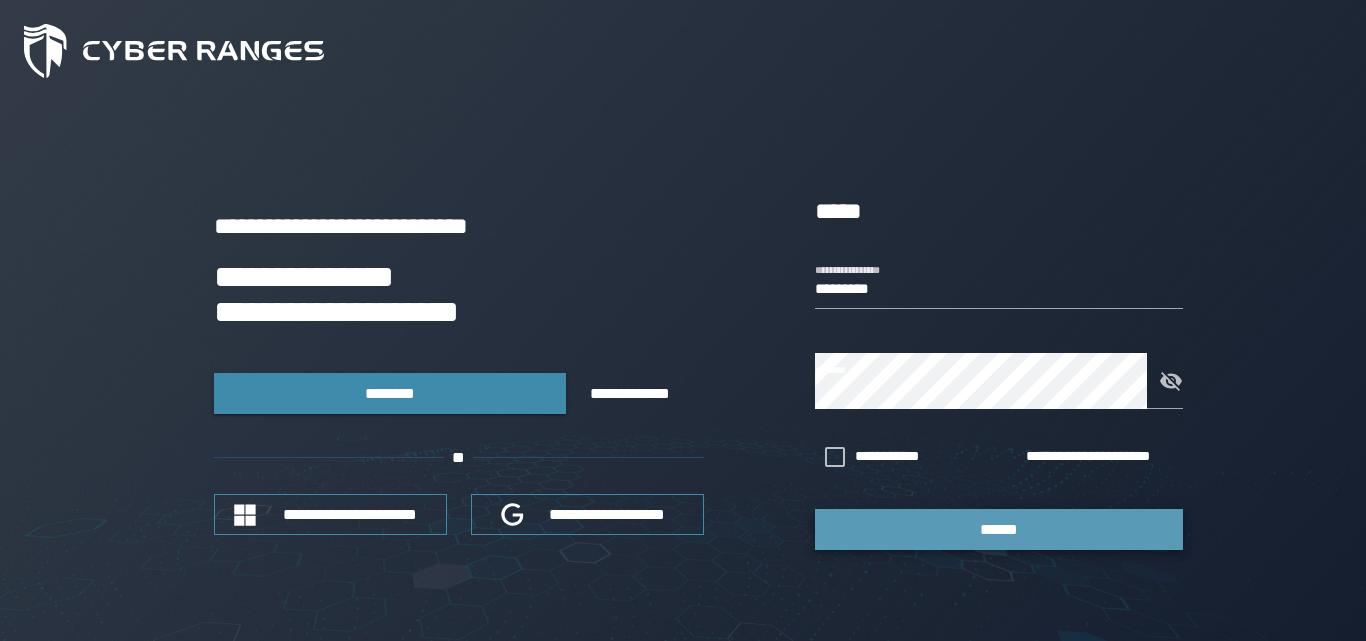 click on "******" at bounding box center (999, 529) 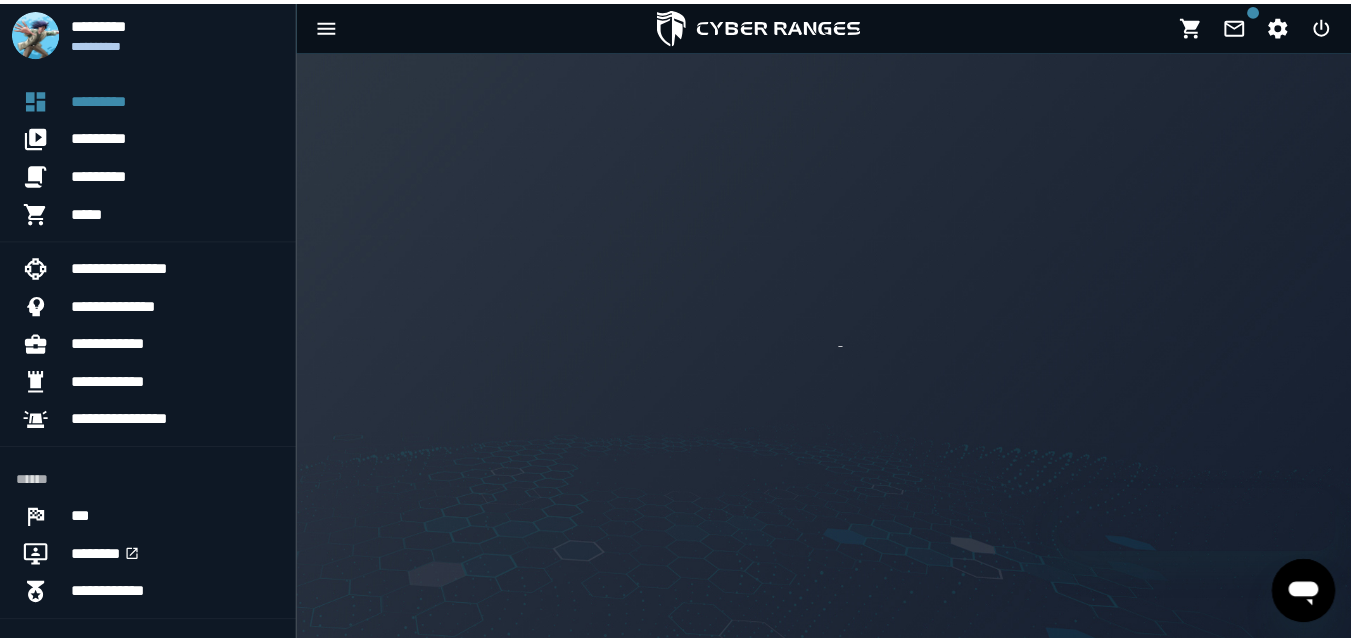 scroll, scrollTop: 0, scrollLeft: 0, axis: both 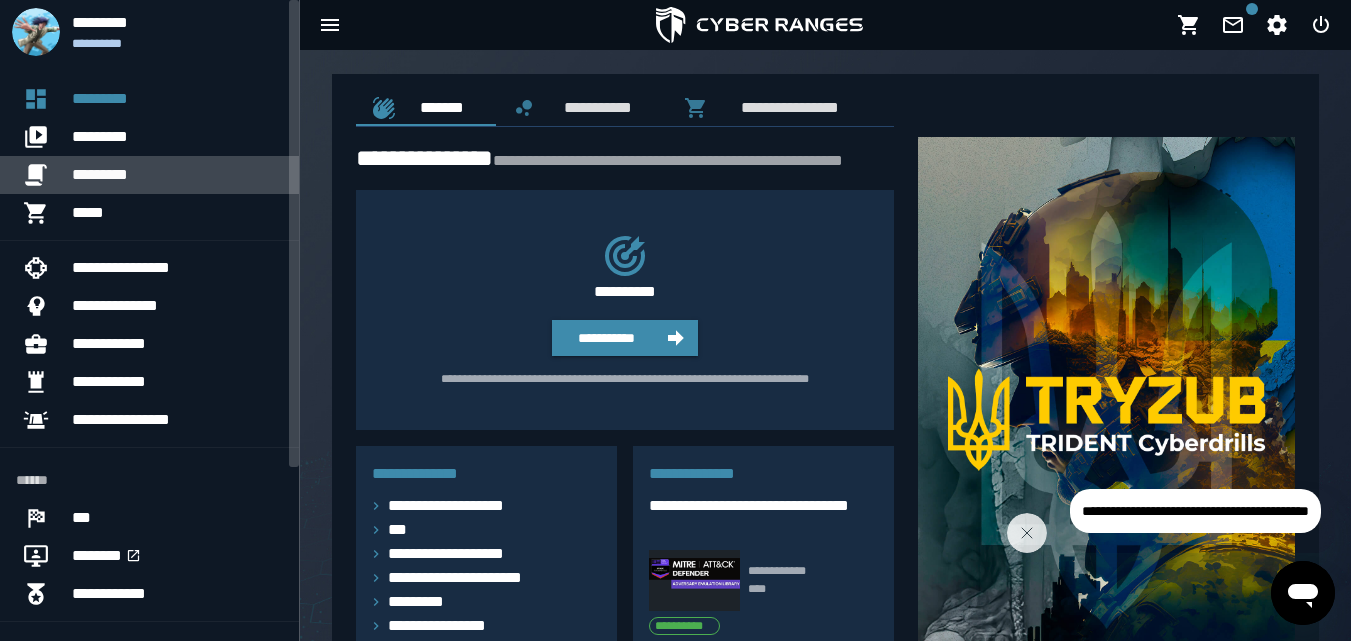 click on "*********" at bounding box center (177, 175) 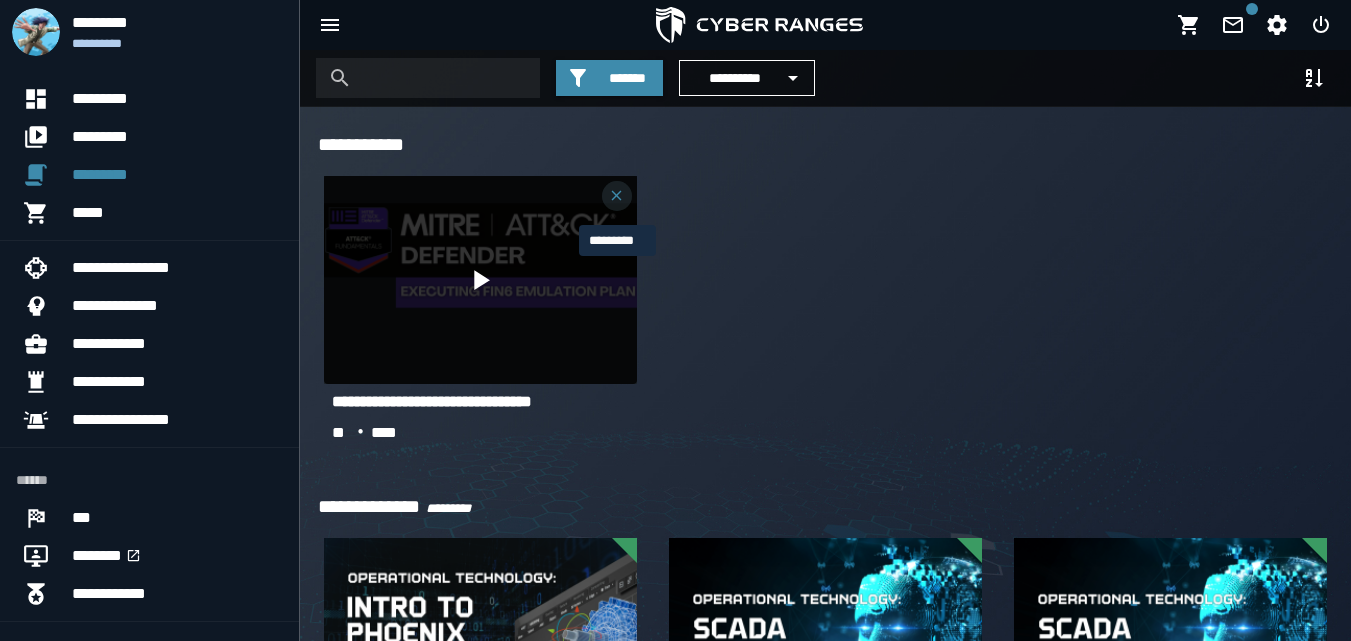 click 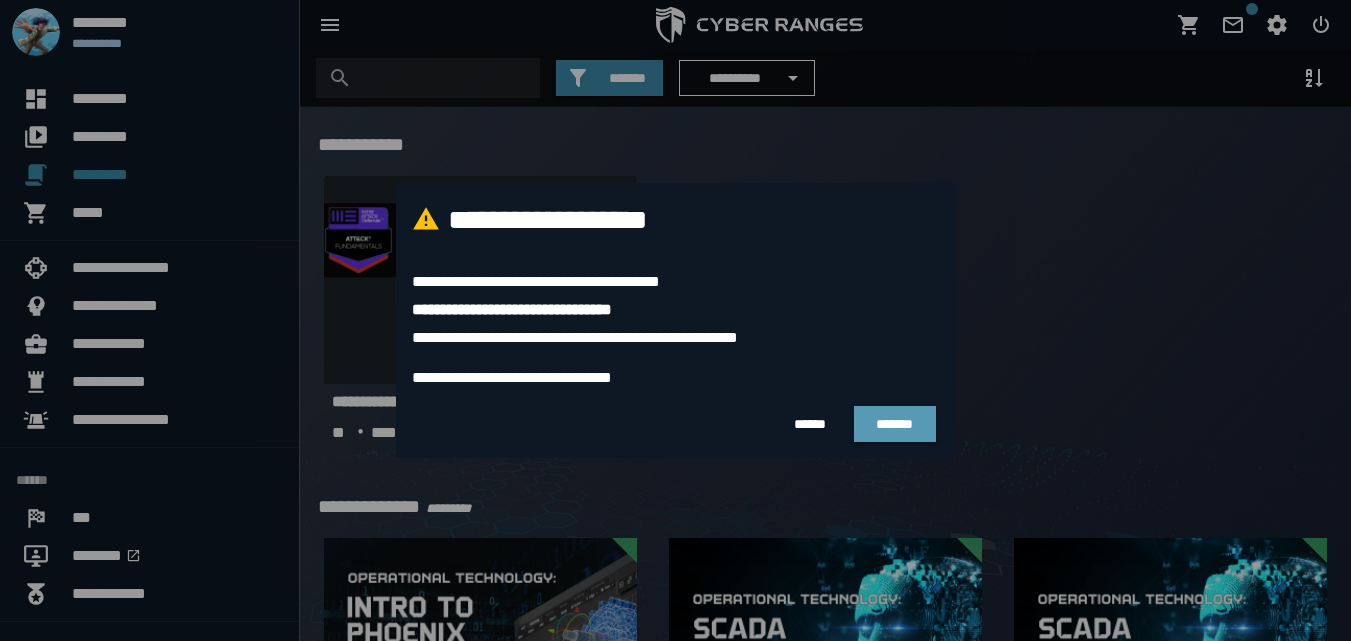 click on "*******" at bounding box center [894, 424] 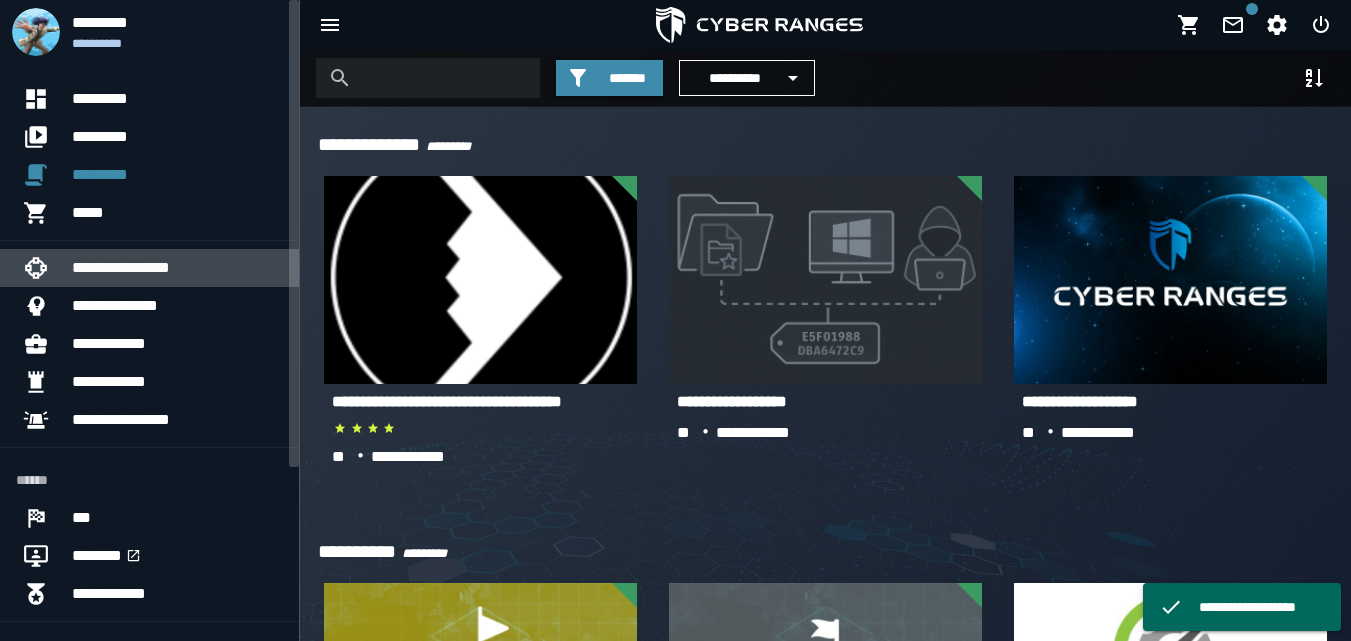 click on "**********" at bounding box center [177, 268] 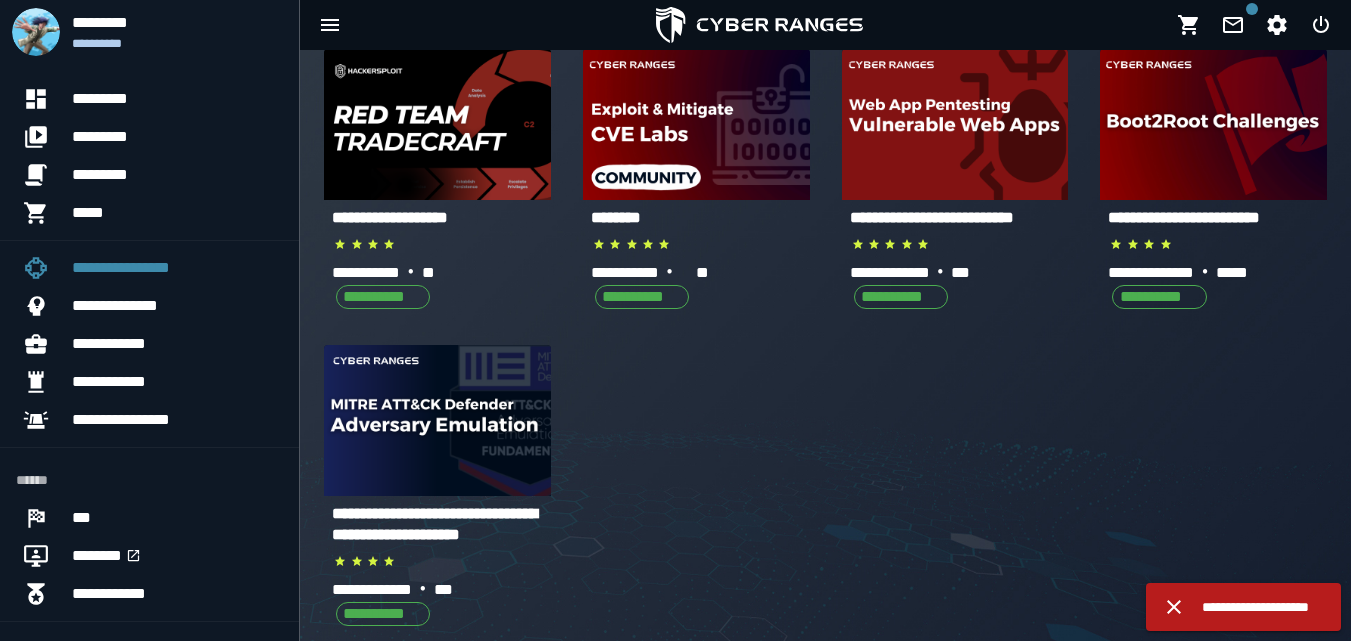 scroll, scrollTop: 0, scrollLeft: 0, axis: both 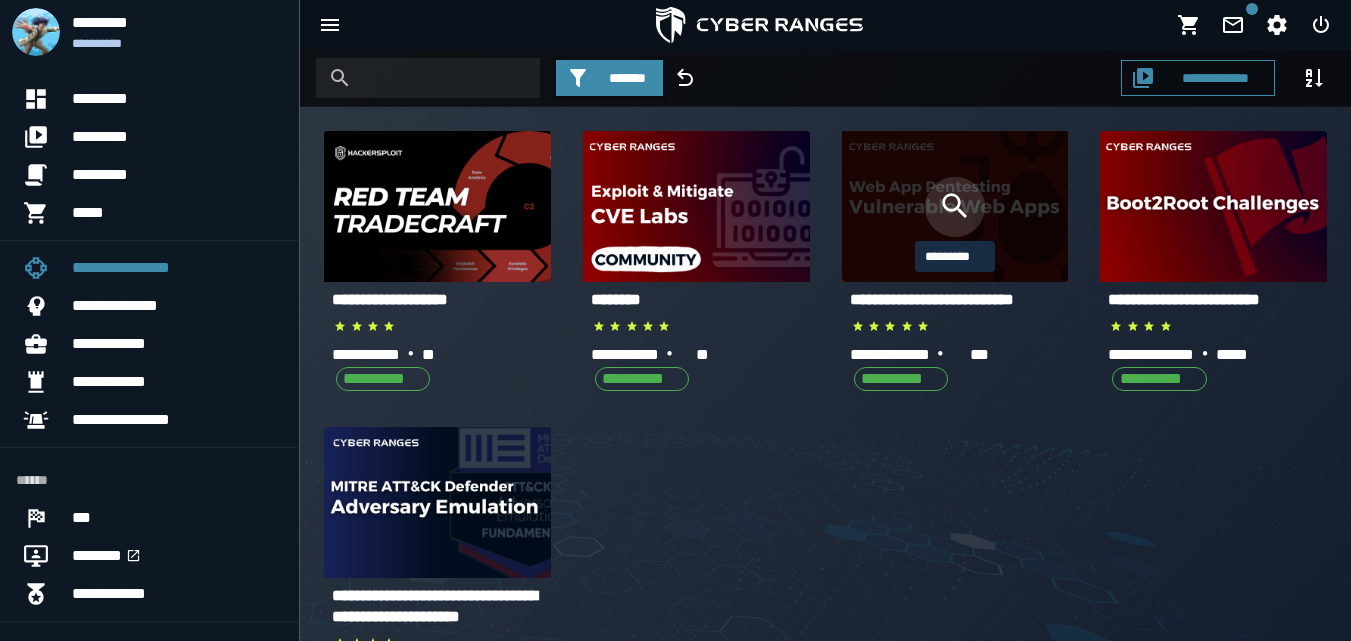 click 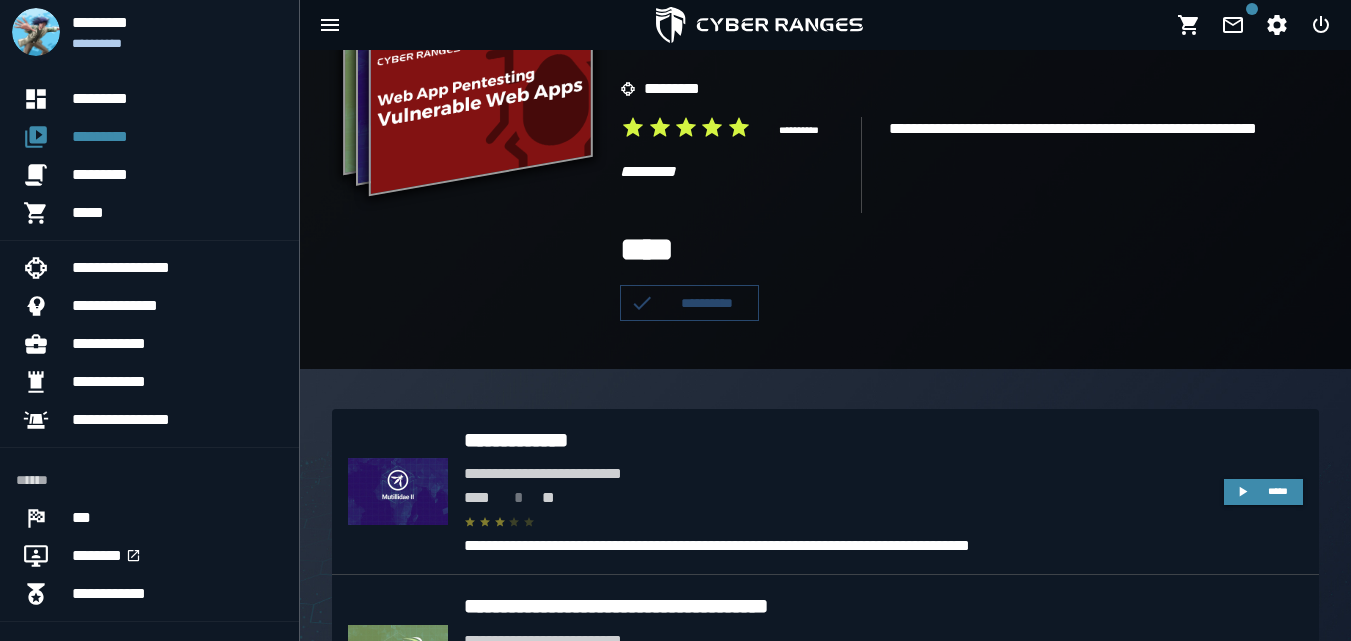 scroll, scrollTop: 400, scrollLeft: 0, axis: vertical 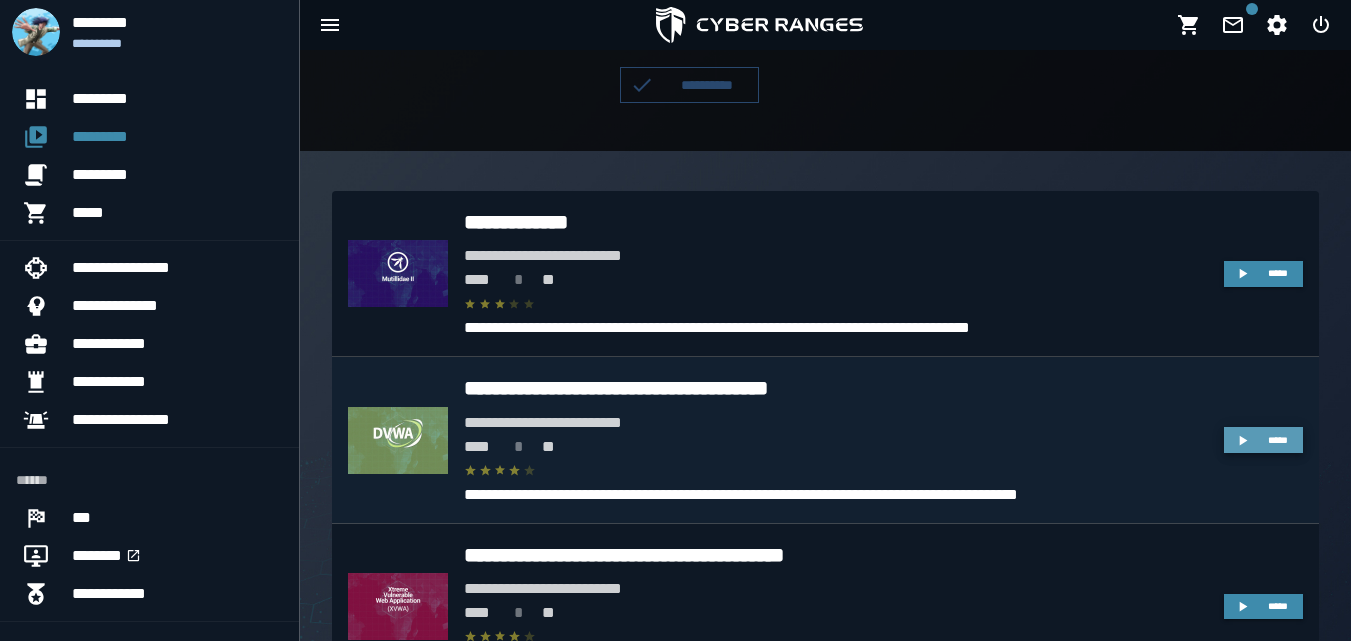click on "*****" at bounding box center (1263, 440) 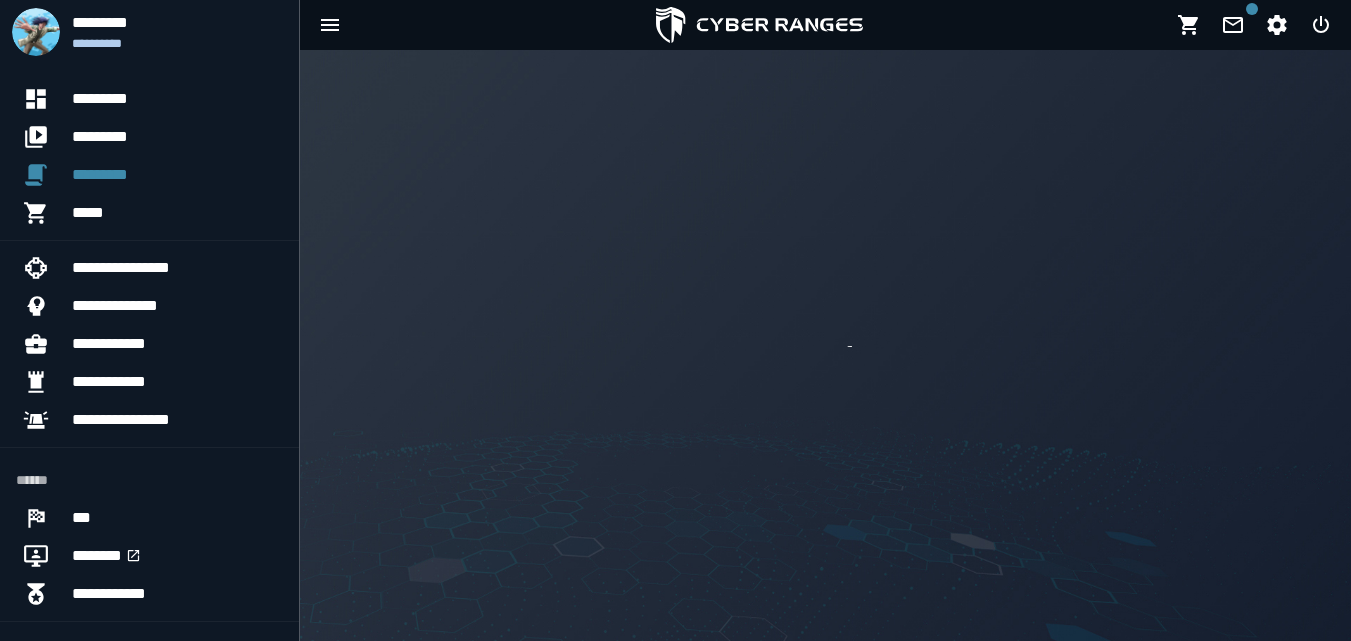 scroll, scrollTop: 0, scrollLeft: 0, axis: both 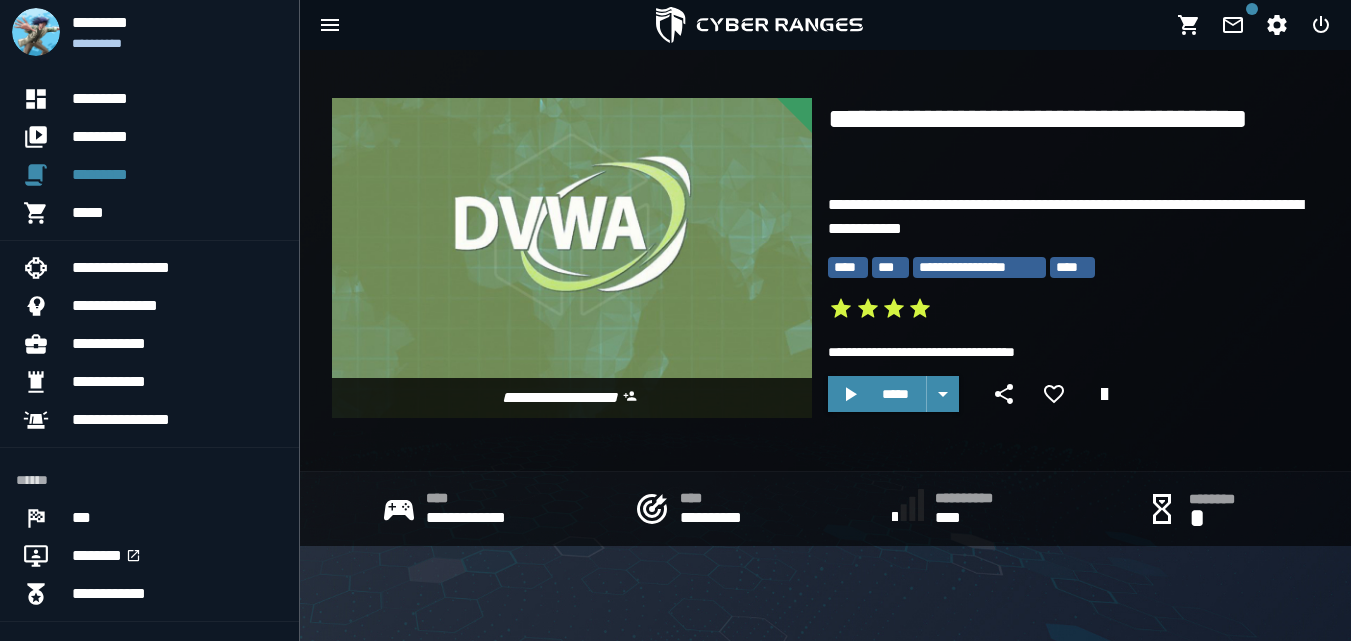 click on "*****" at bounding box center [1073, 398] 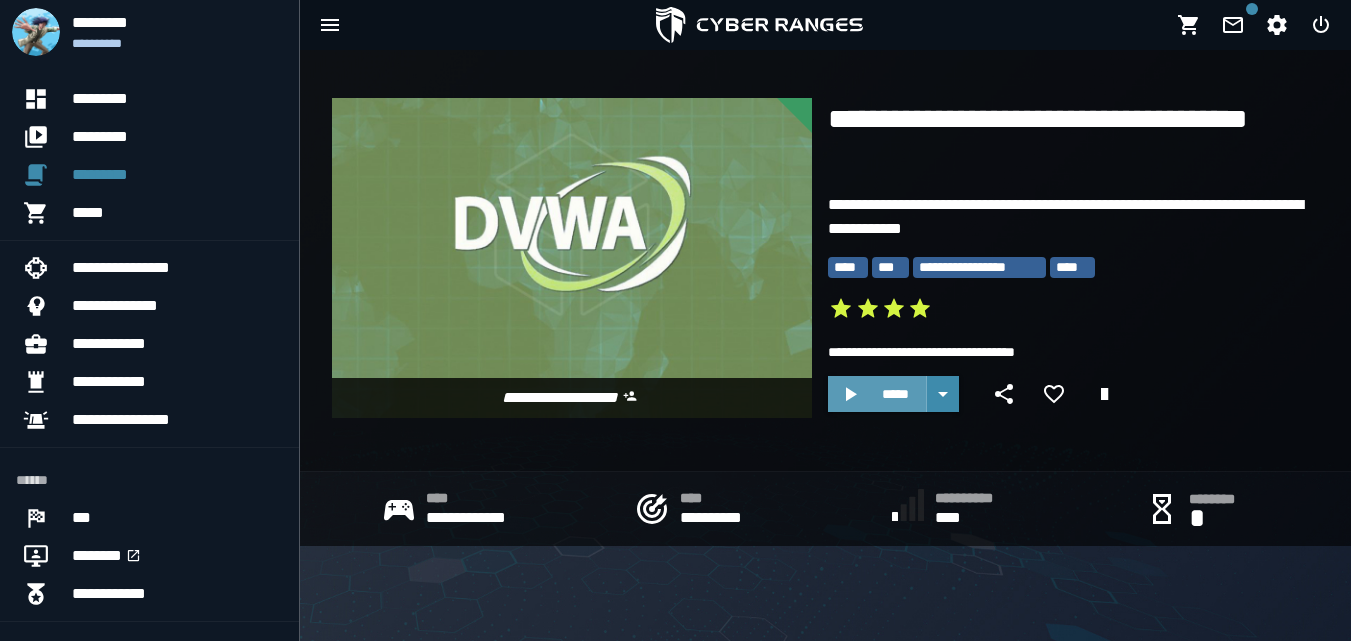 click on "*****" at bounding box center [895, 394] 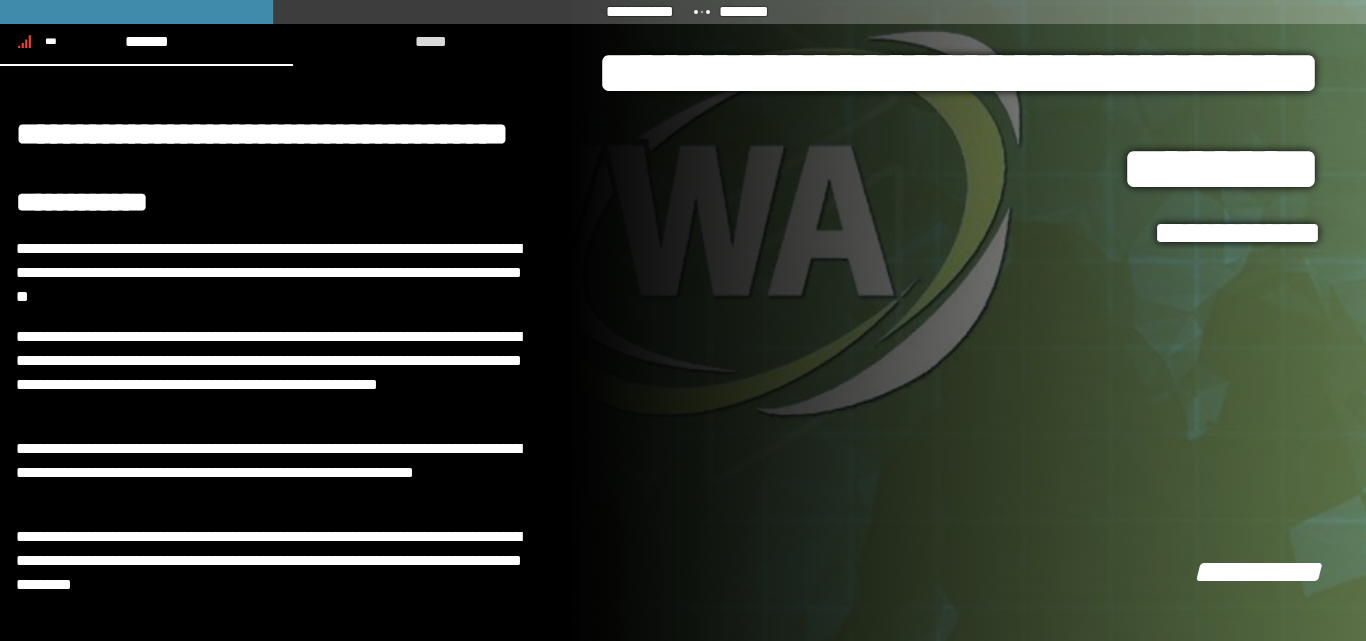 click on "**********" at bounding box center (967, 320) 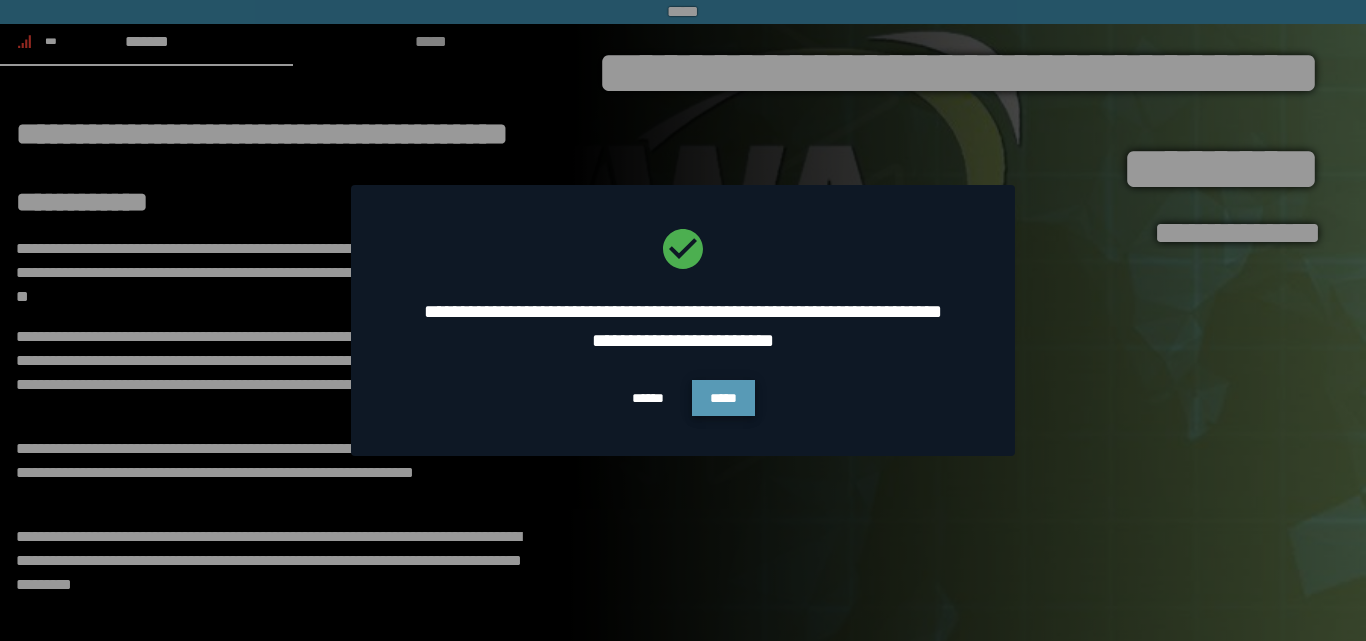 click on "*****" at bounding box center (723, 398) 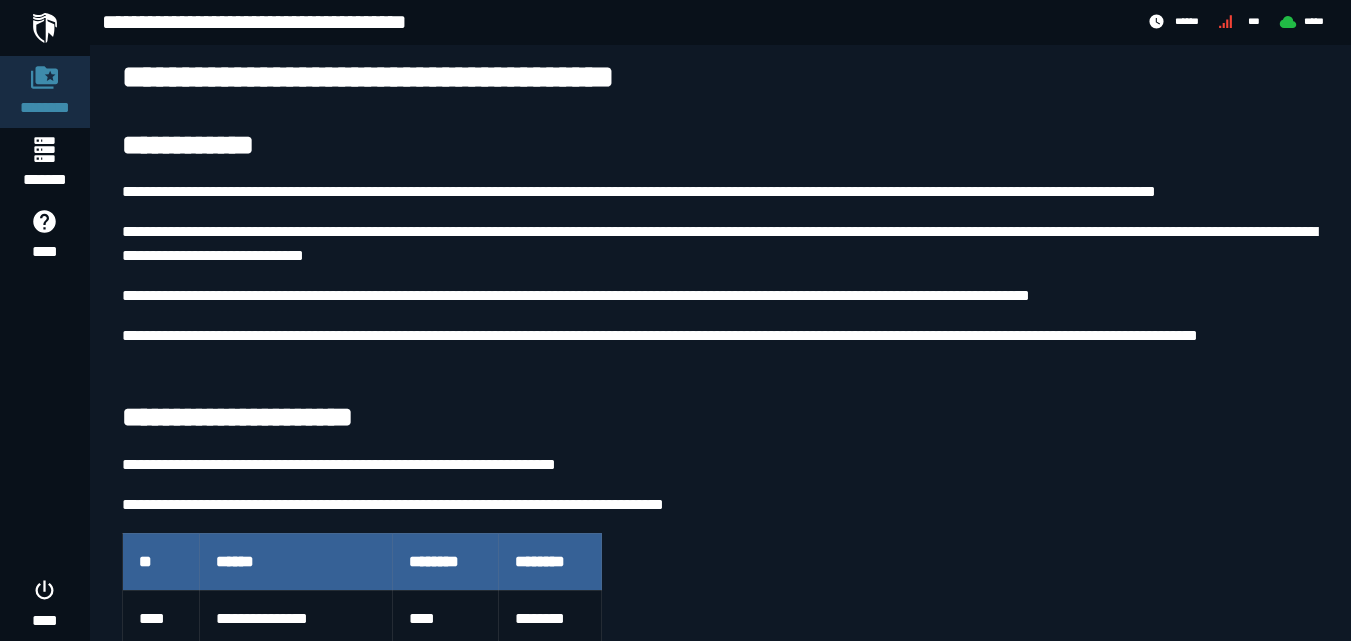 scroll, scrollTop: 229, scrollLeft: 0, axis: vertical 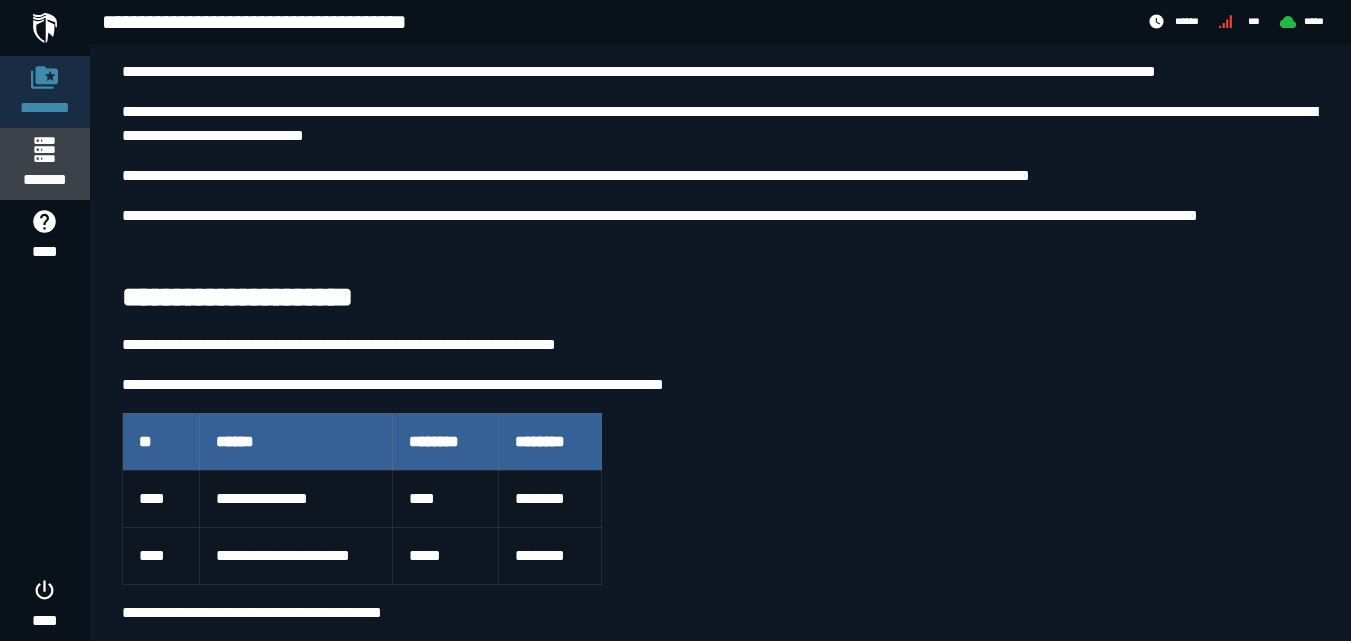 click on "*******" at bounding box center (44, 180) 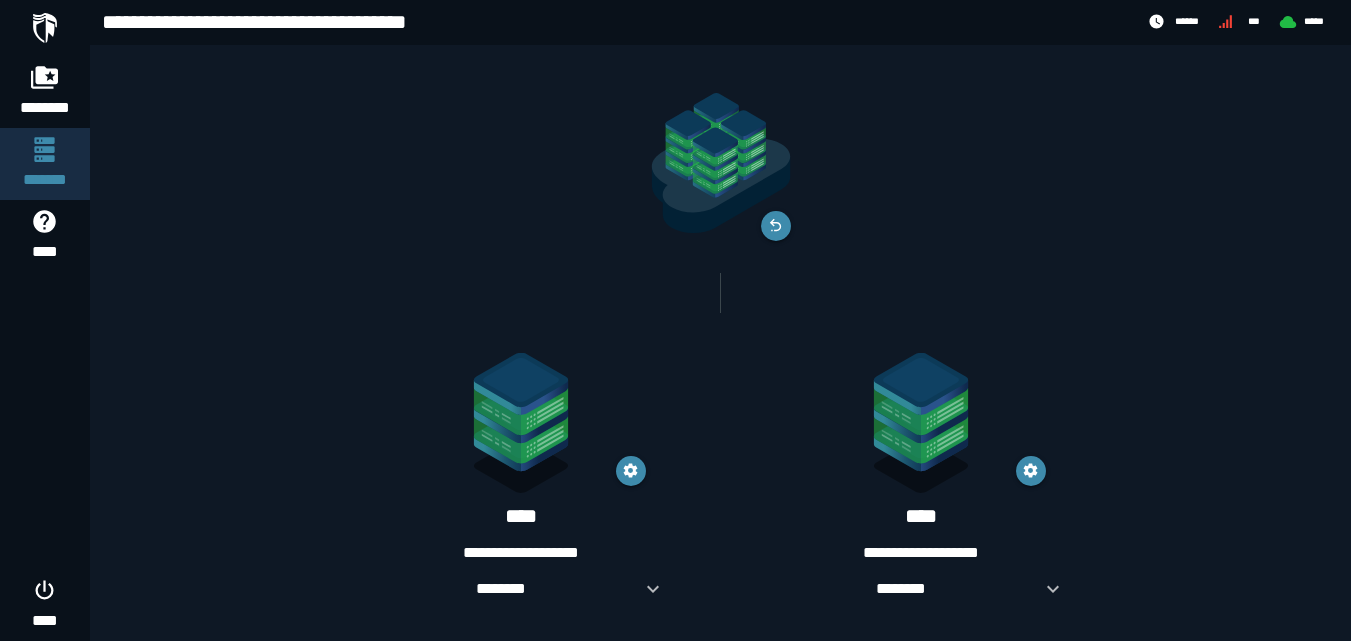 scroll, scrollTop: 50, scrollLeft: 0, axis: vertical 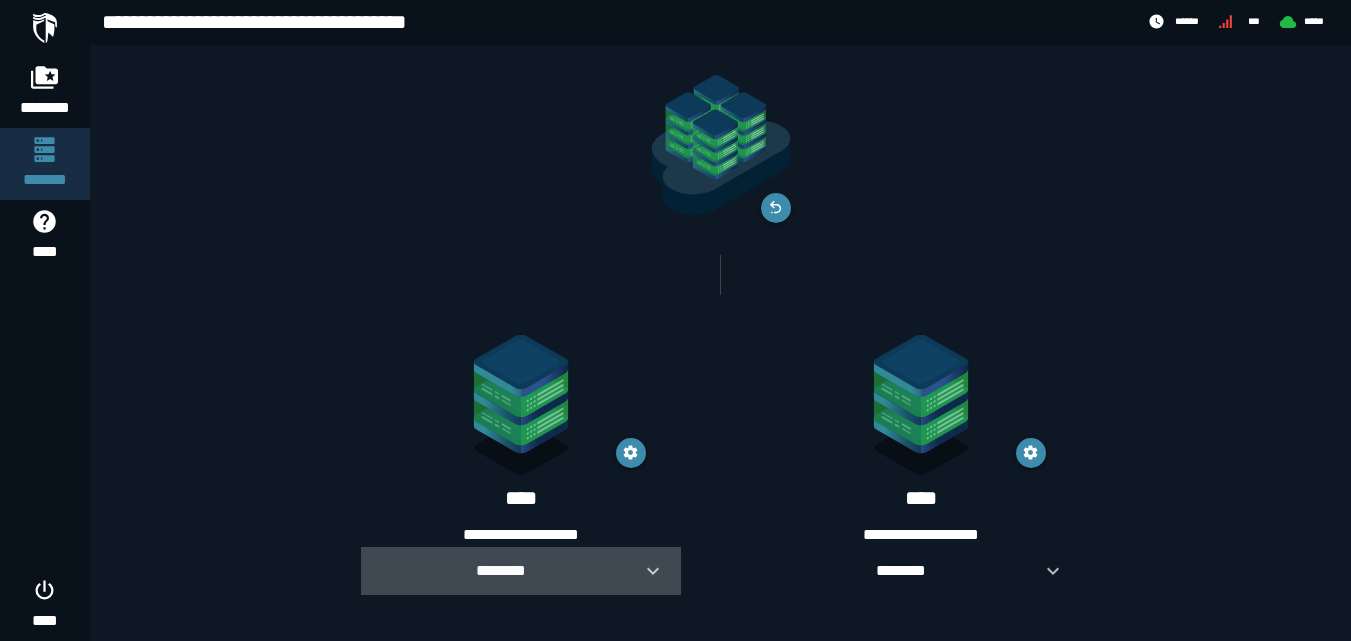 click on "********" at bounding box center [521, 571] 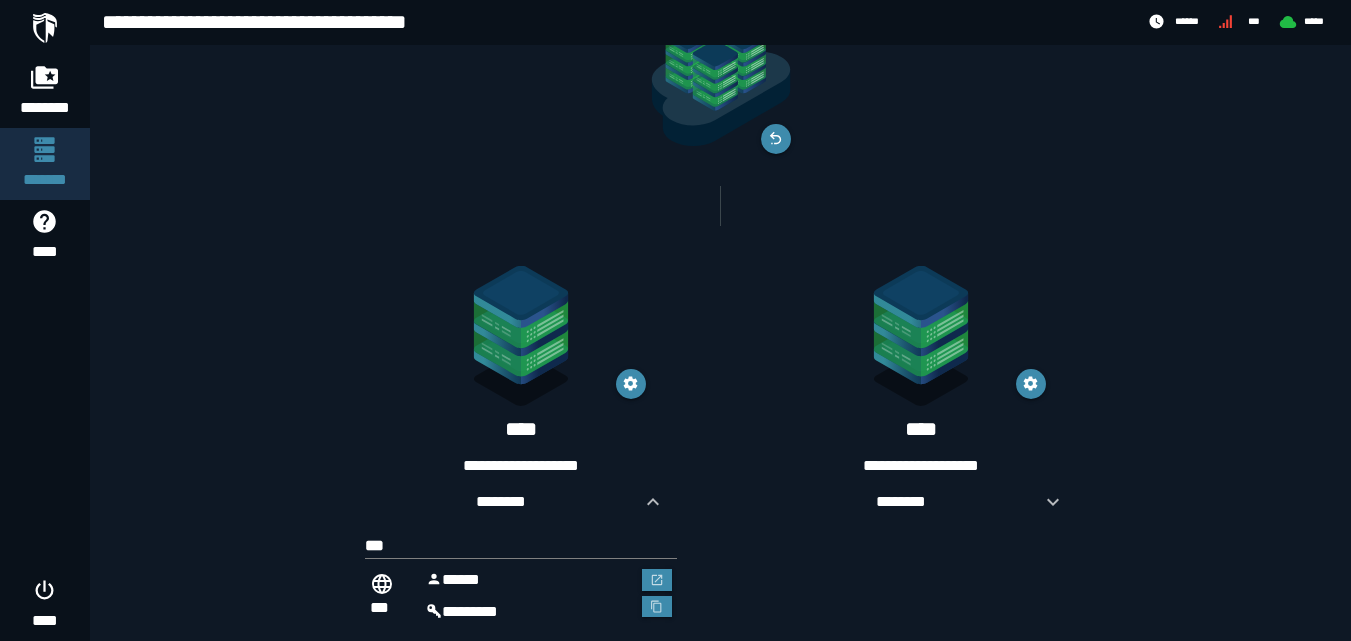 scroll, scrollTop: 161, scrollLeft: 0, axis: vertical 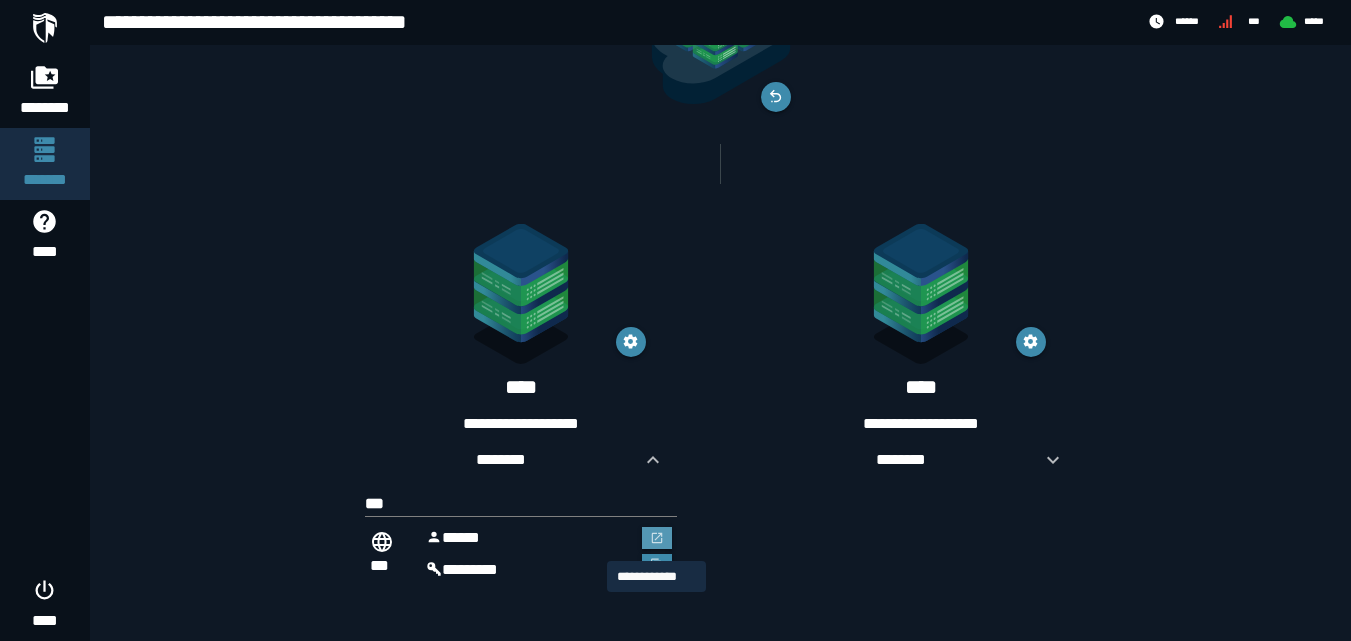 click at bounding box center [657, 538] 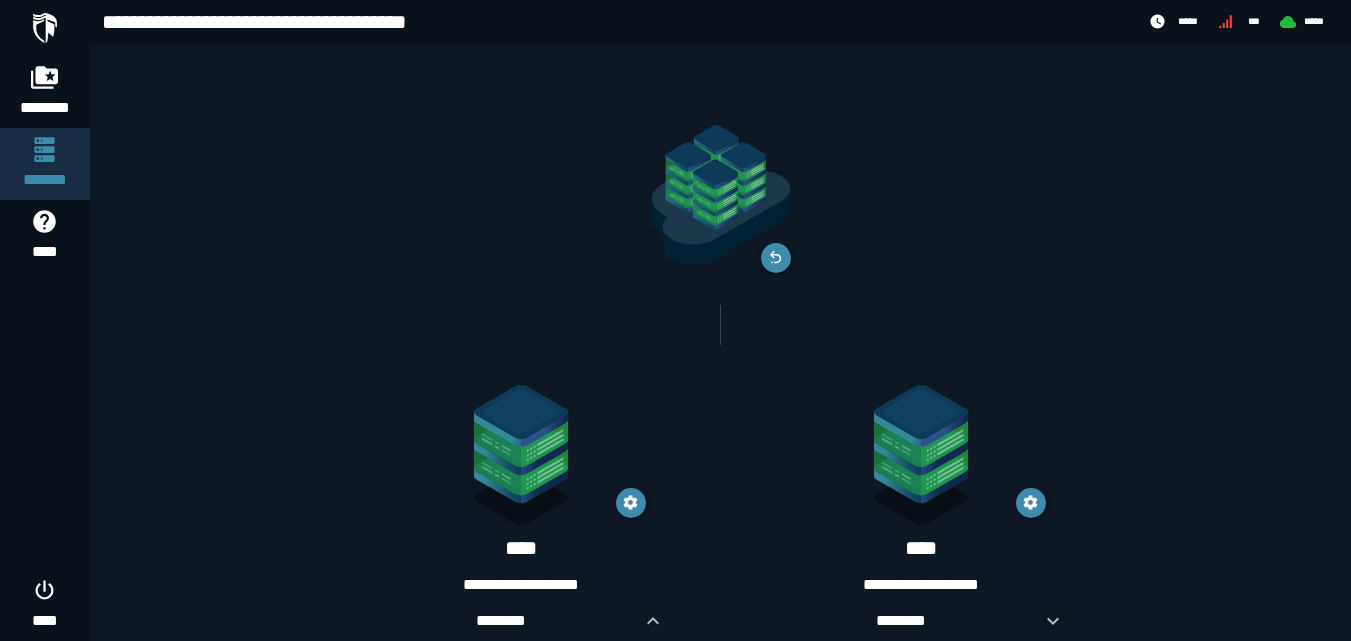 scroll, scrollTop: 161, scrollLeft: 0, axis: vertical 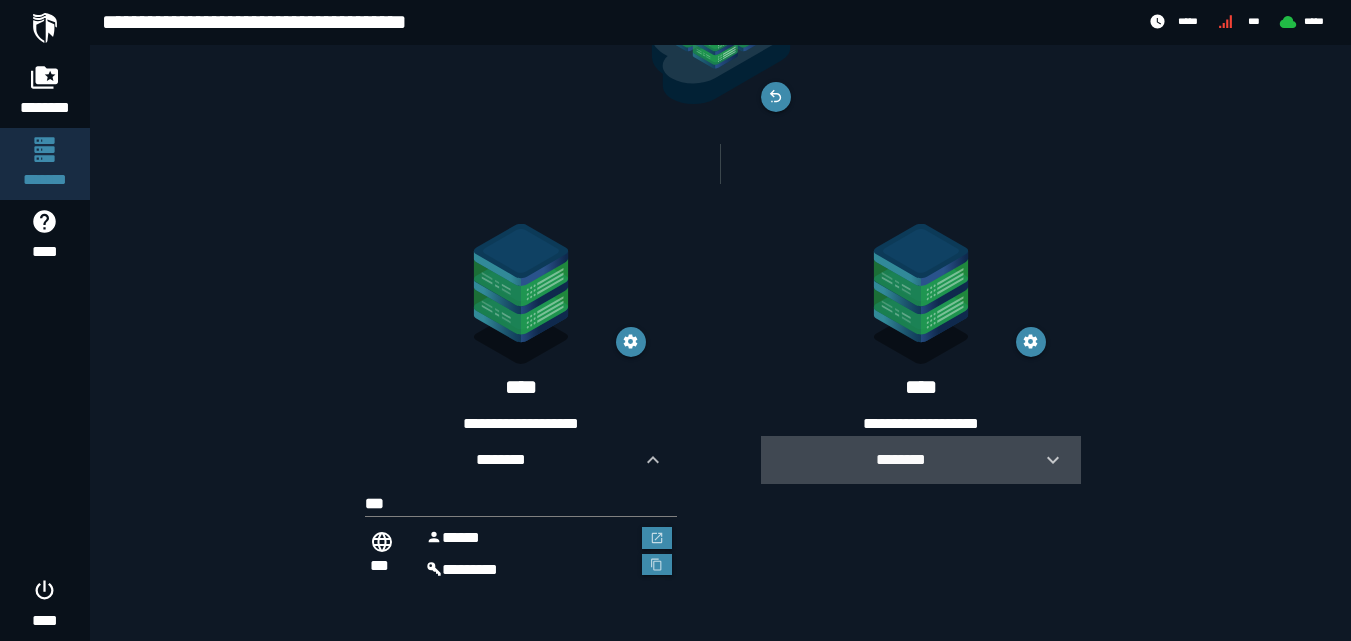 click 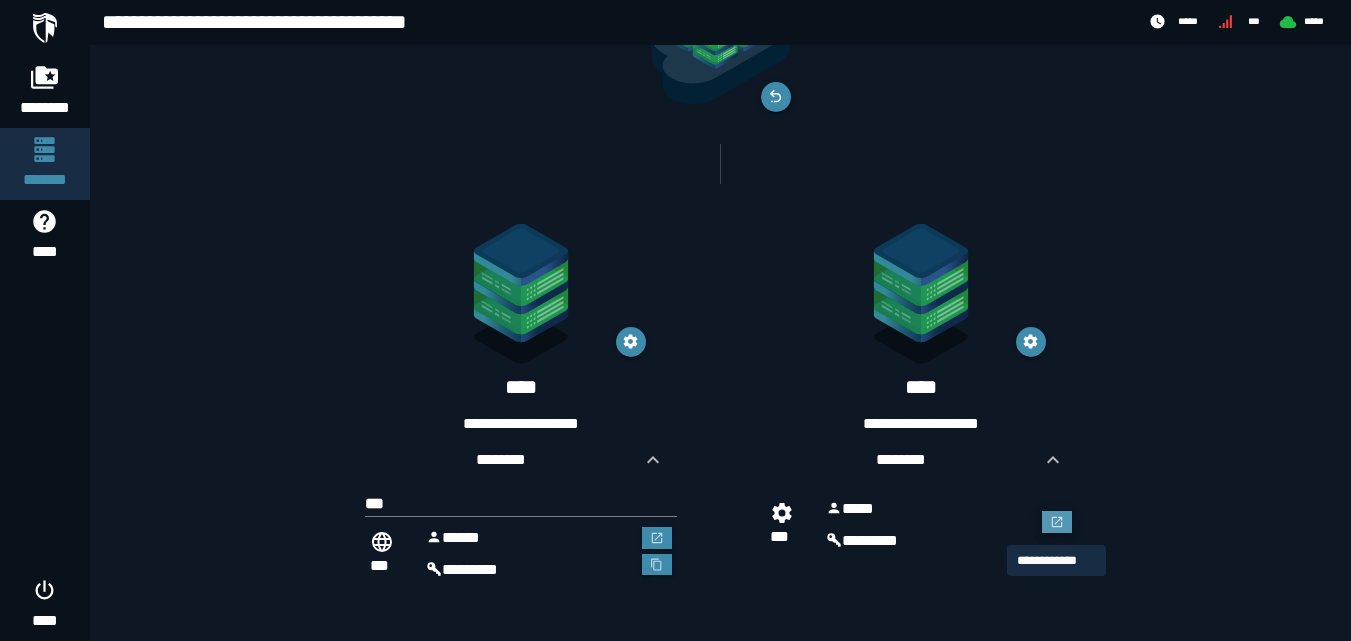 click 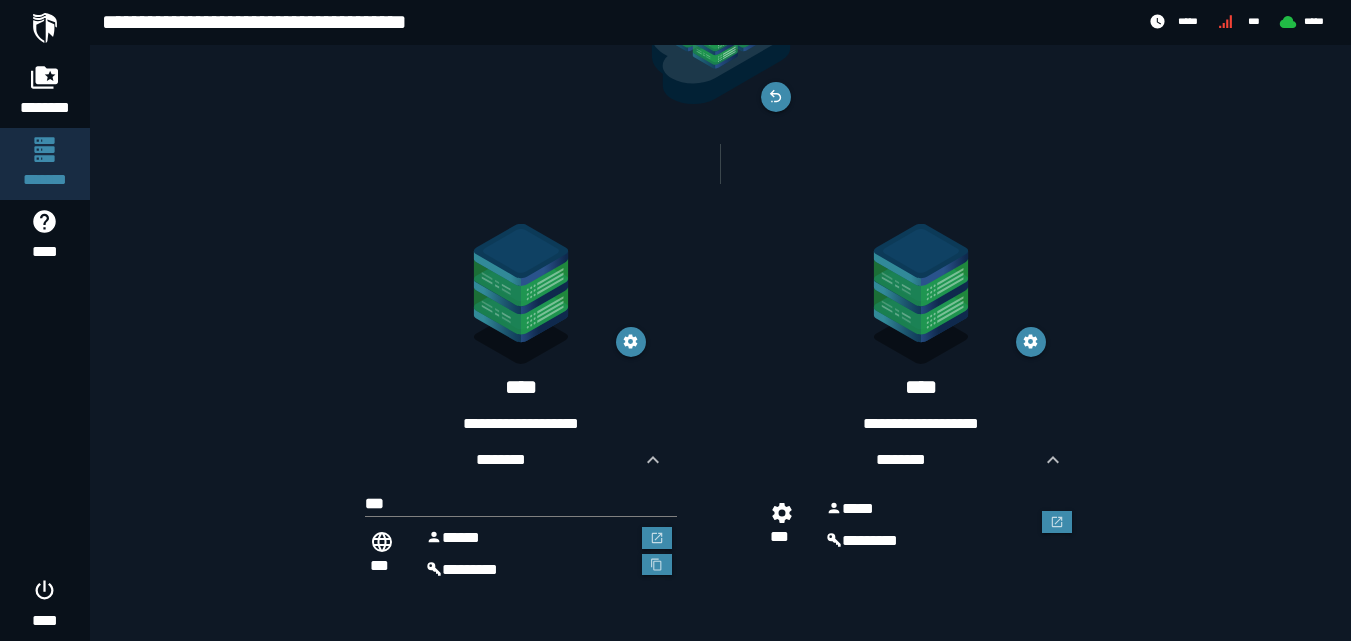scroll, scrollTop: 161, scrollLeft: 0, axis: vertical 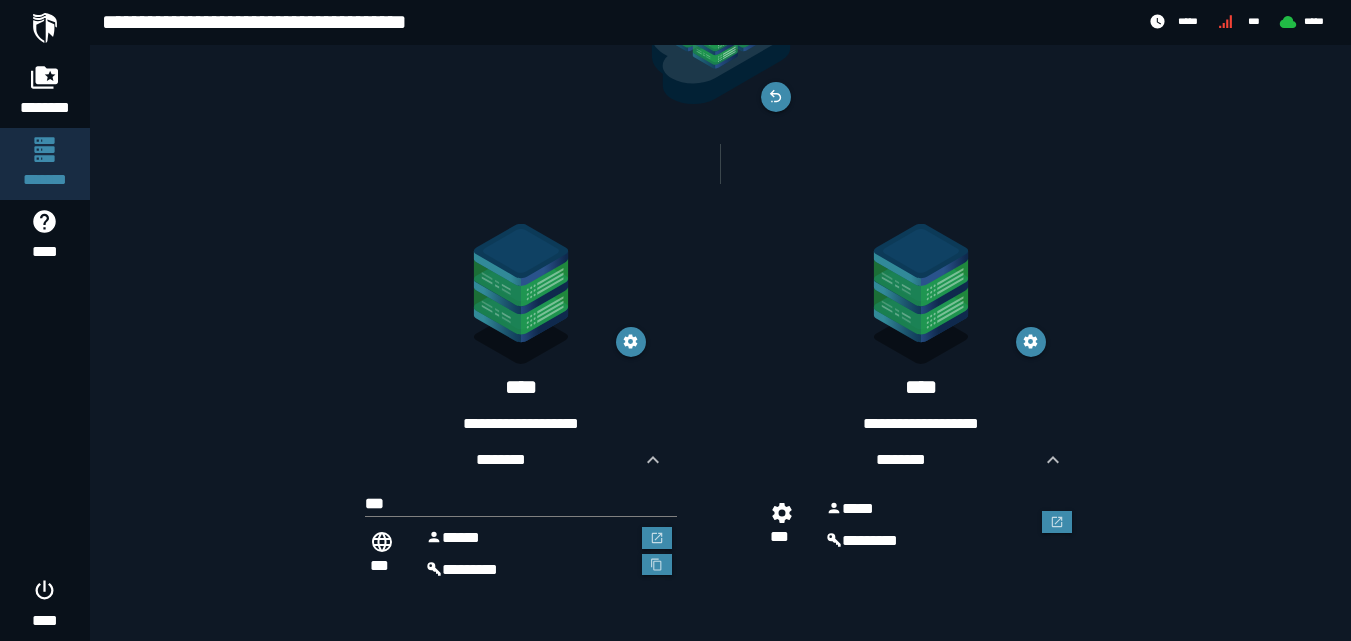 click at bounding box center (45, 28) 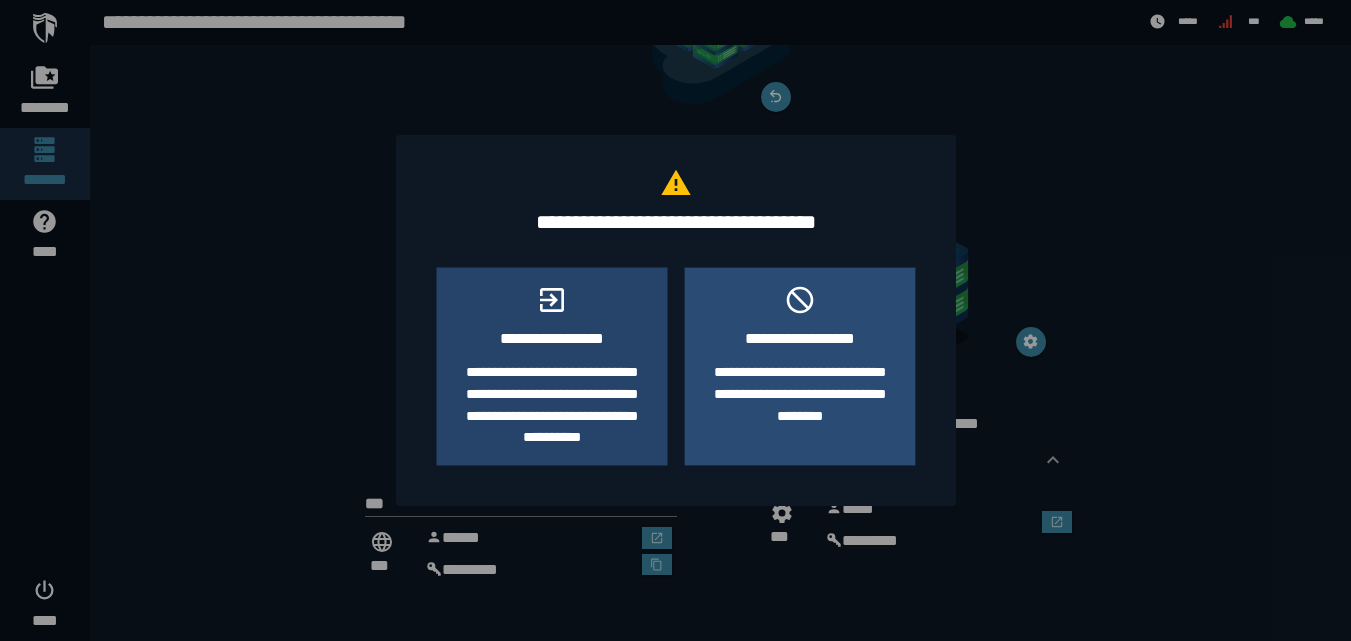 click on "**********" 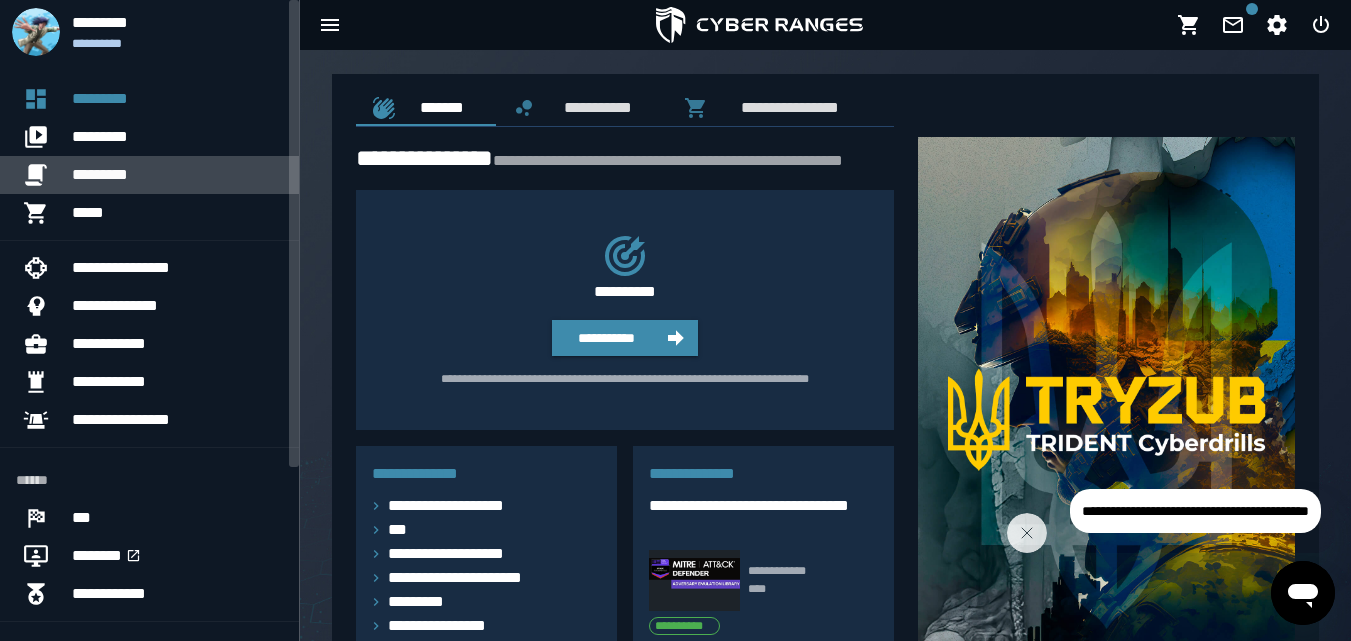 click on "*********" at bounding box center (177, 175) 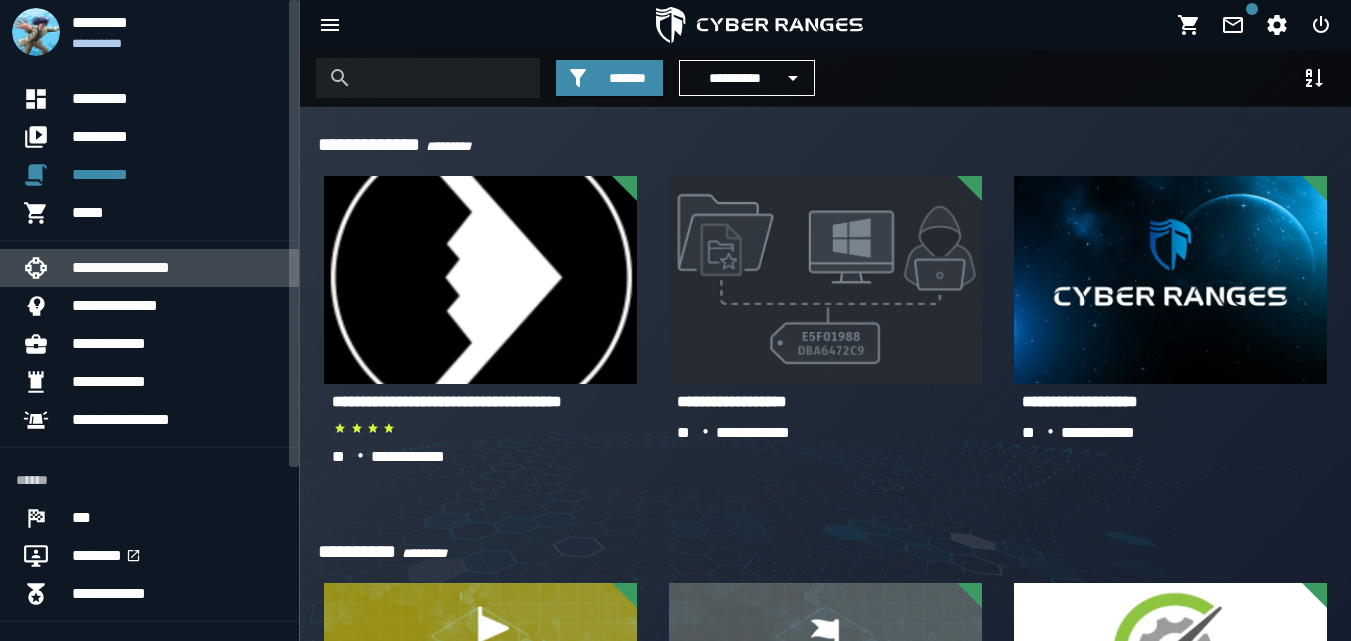 click on "**********" at bounding box center (177, 268) 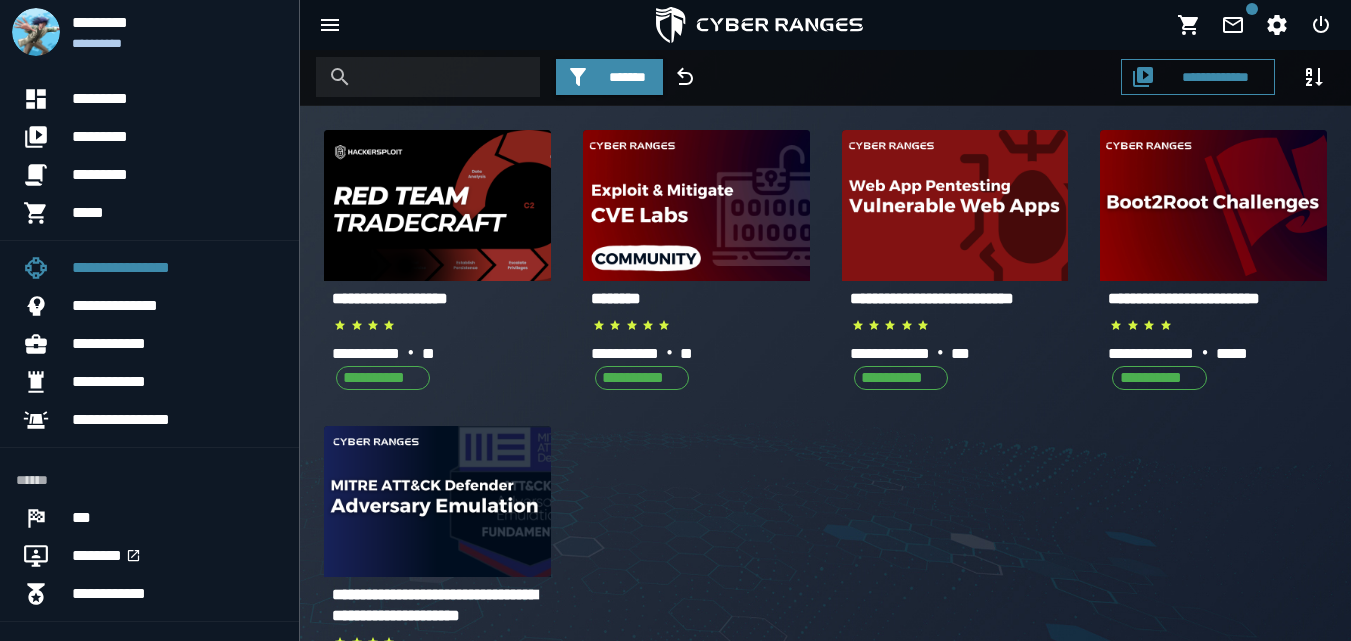scroll, scrollTop: 0, scrollLeft: 0, axis: both 